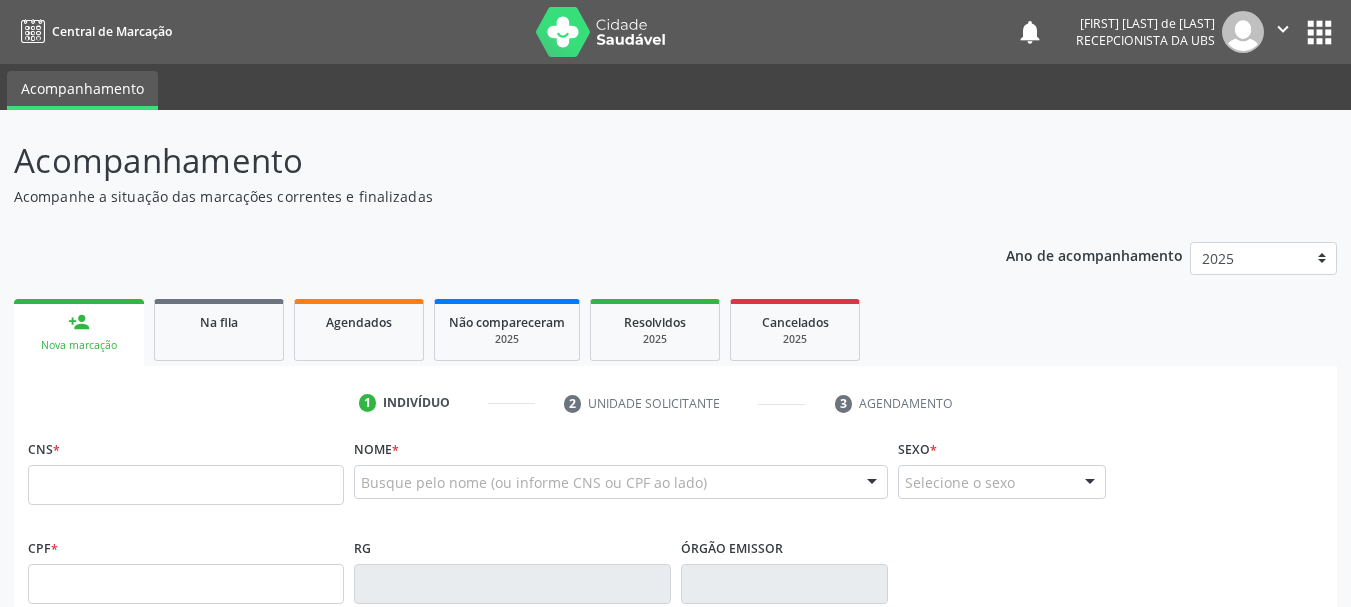 scroll, scrollTop: 0, scrollLeft: 0, axis: both 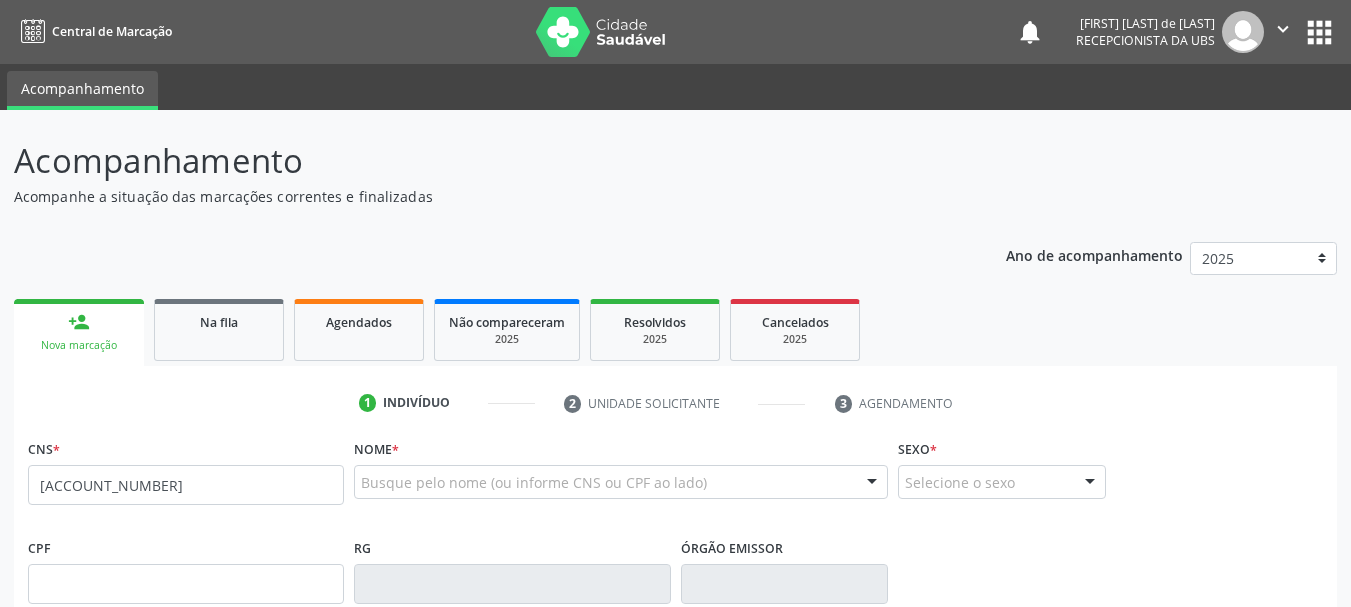type on "[ACCOUNT_NUMBER]" 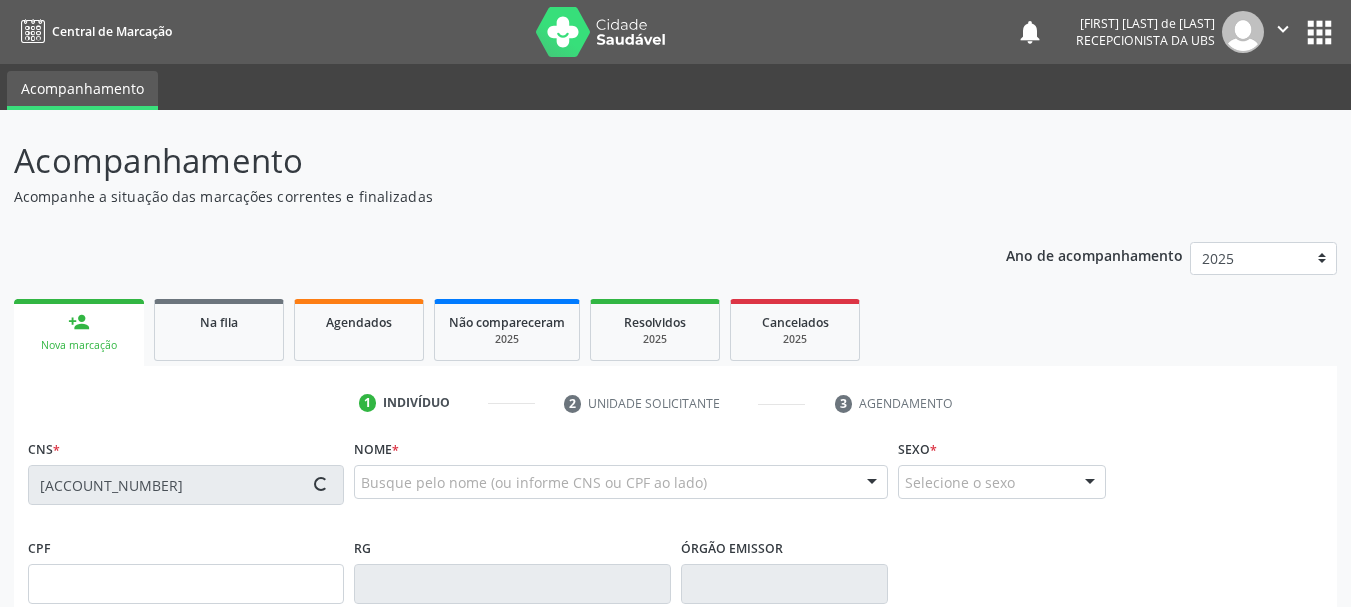 type on "[CPF]" 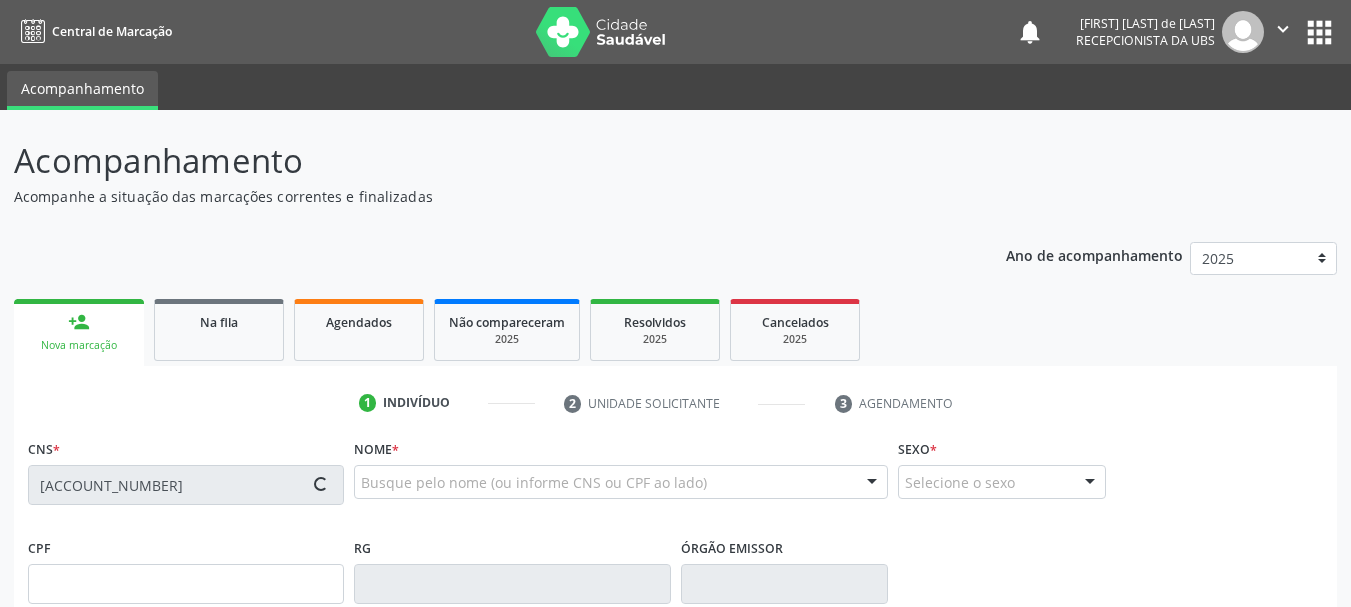 type on "[DATE]" 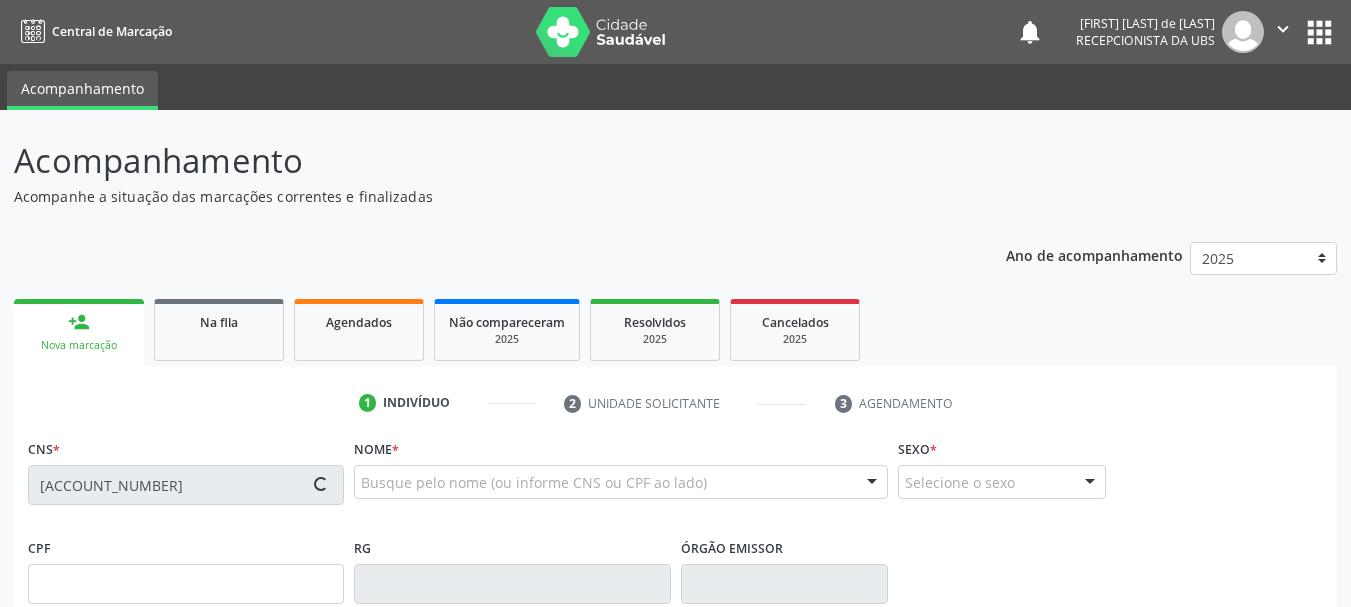 type on "[FIRST] [LAST] de [LAST]" 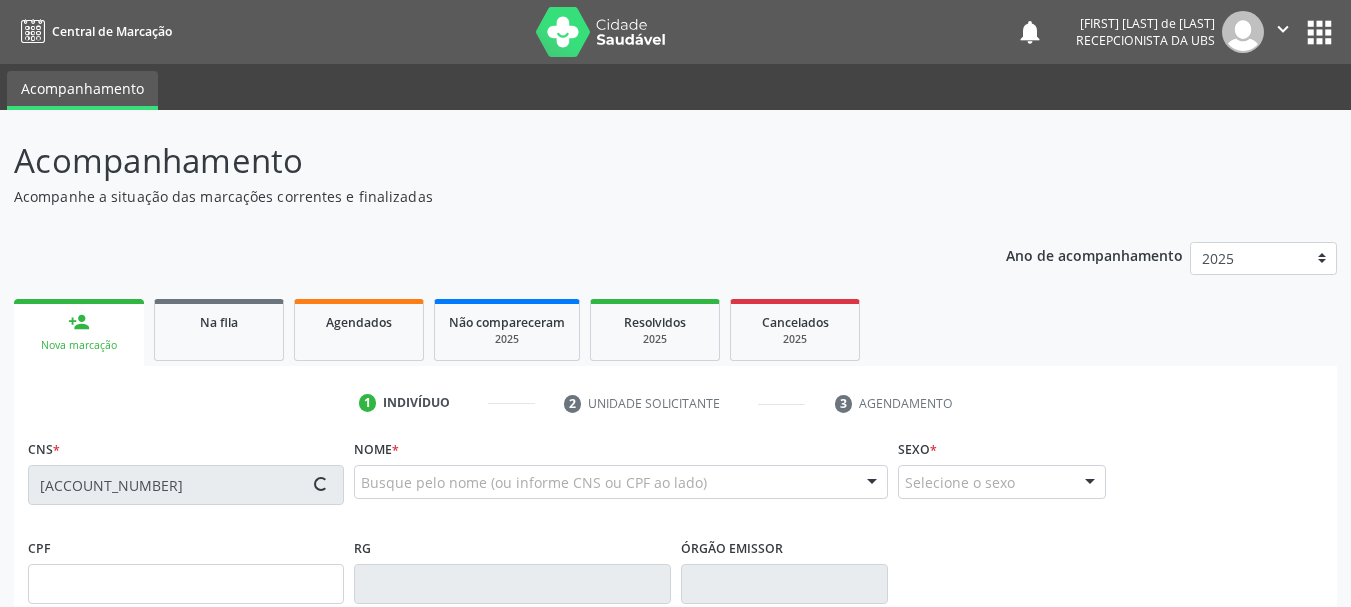 type on "74" 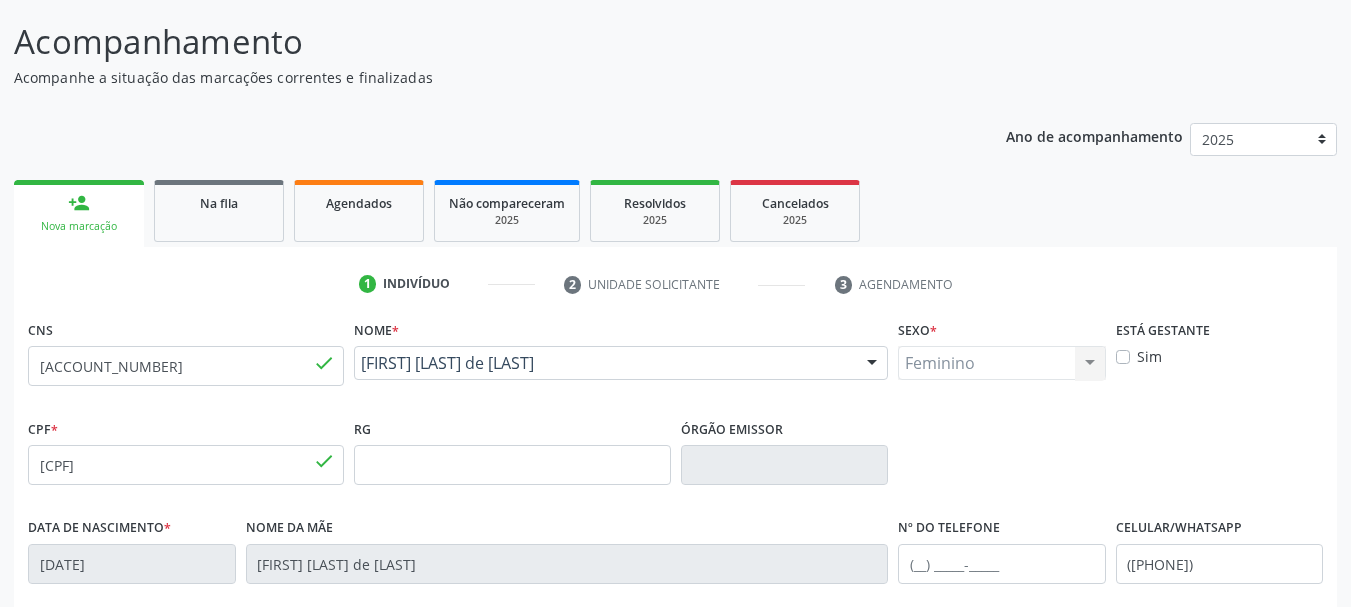 scroll, scrollTop: 477, scrollLeft: 0, axis: vertical 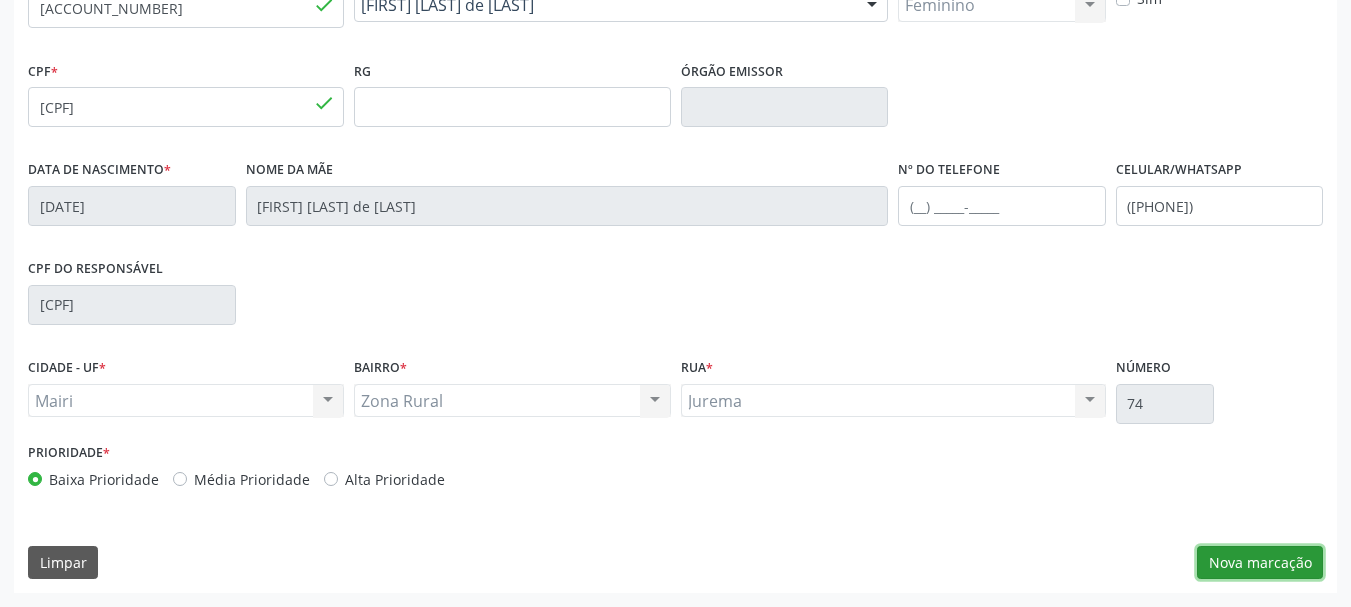 click on "Nova marcação" at bounding box center (1260, 563) 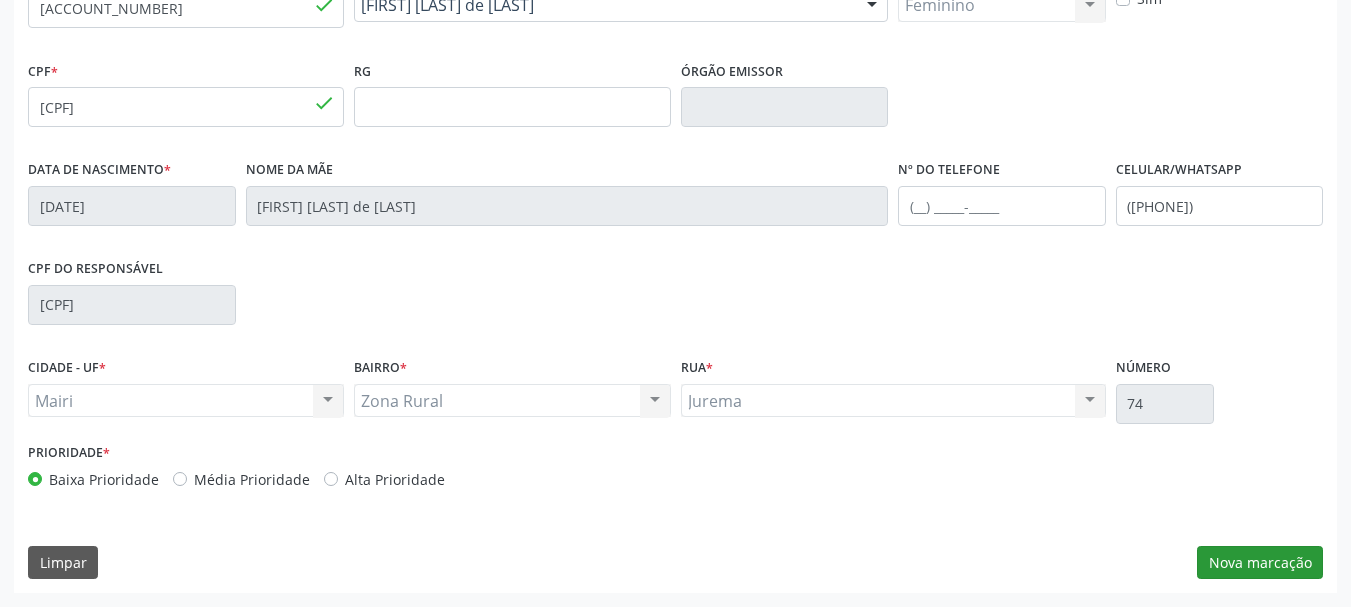 scroll, scrollTop: 299, scrollLeft: 0, axis: vertical 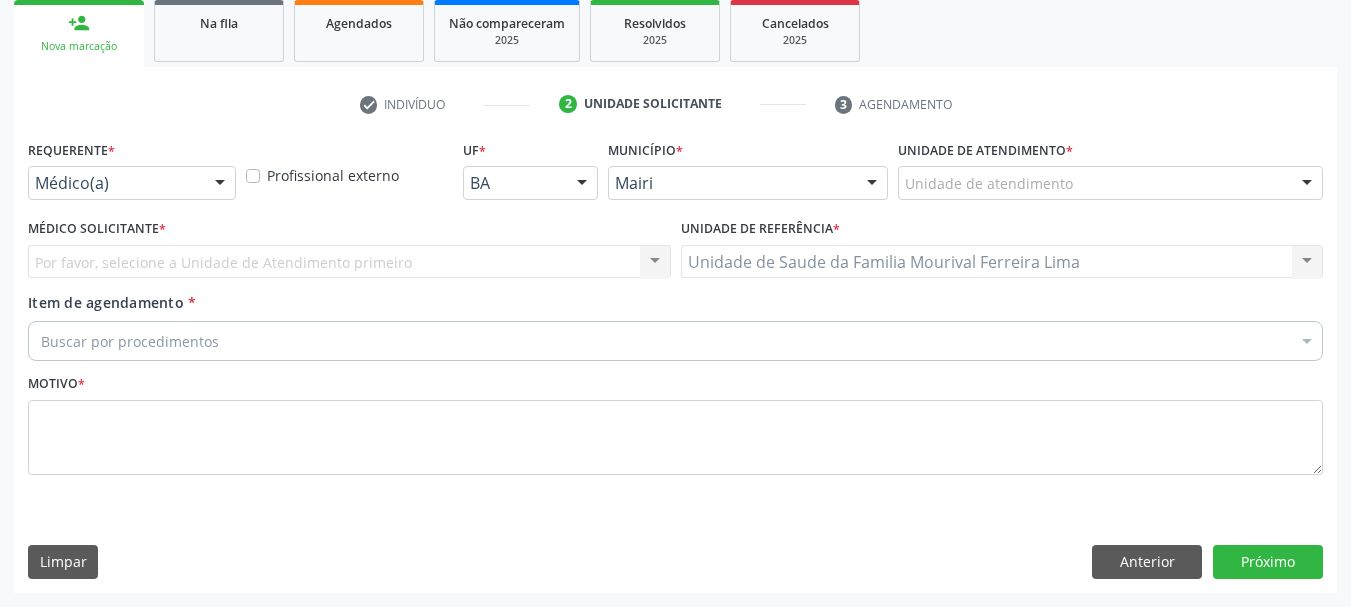 click at bounding box center (1307, 184) 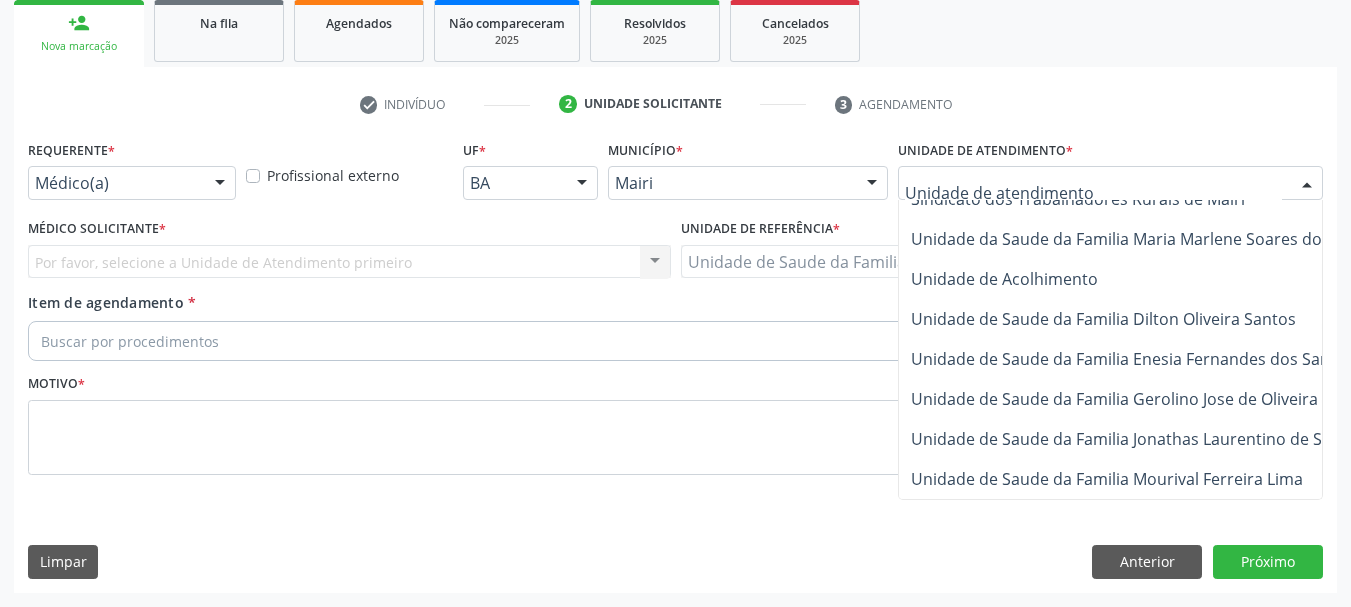 scroll, scrollTop: 1476, scrollLeft: 0, axis: vertical 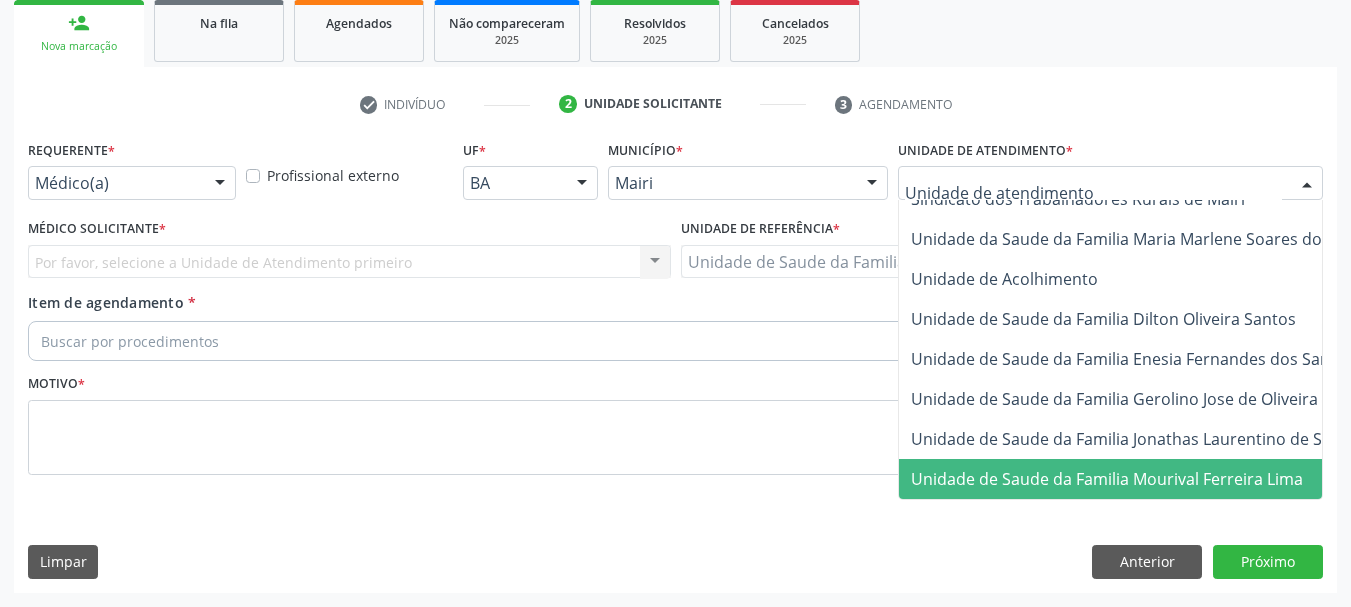 click on "Unidade de Saude da Familia Mourival Ferreira Lima" at bounding box center [1107, 479] 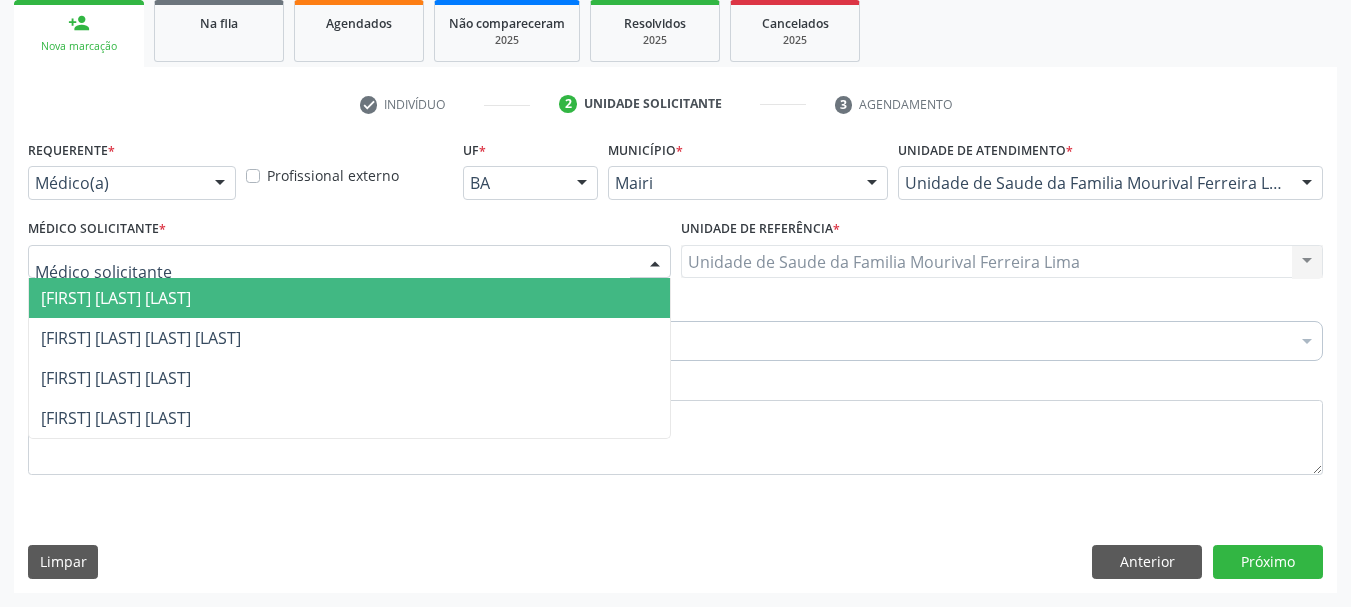 click at bounding box center (655, 263) 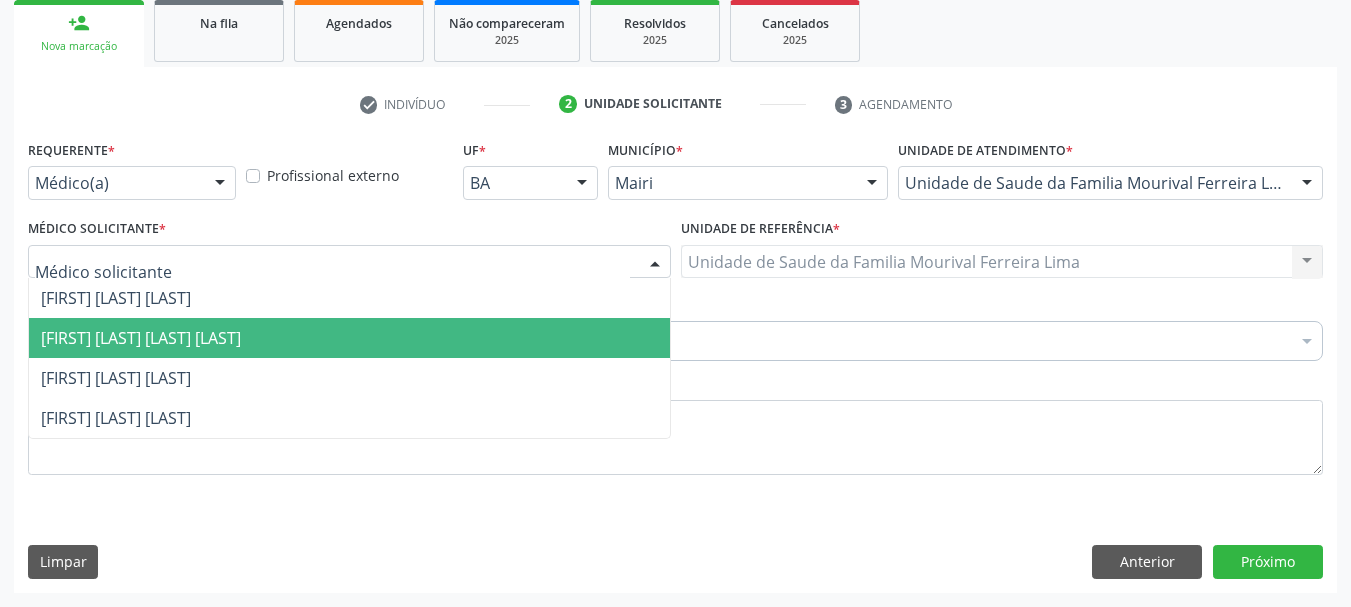 click on "[FIRST] [LAST] [LAST] [LAST]" at bounding box center [349, 338] 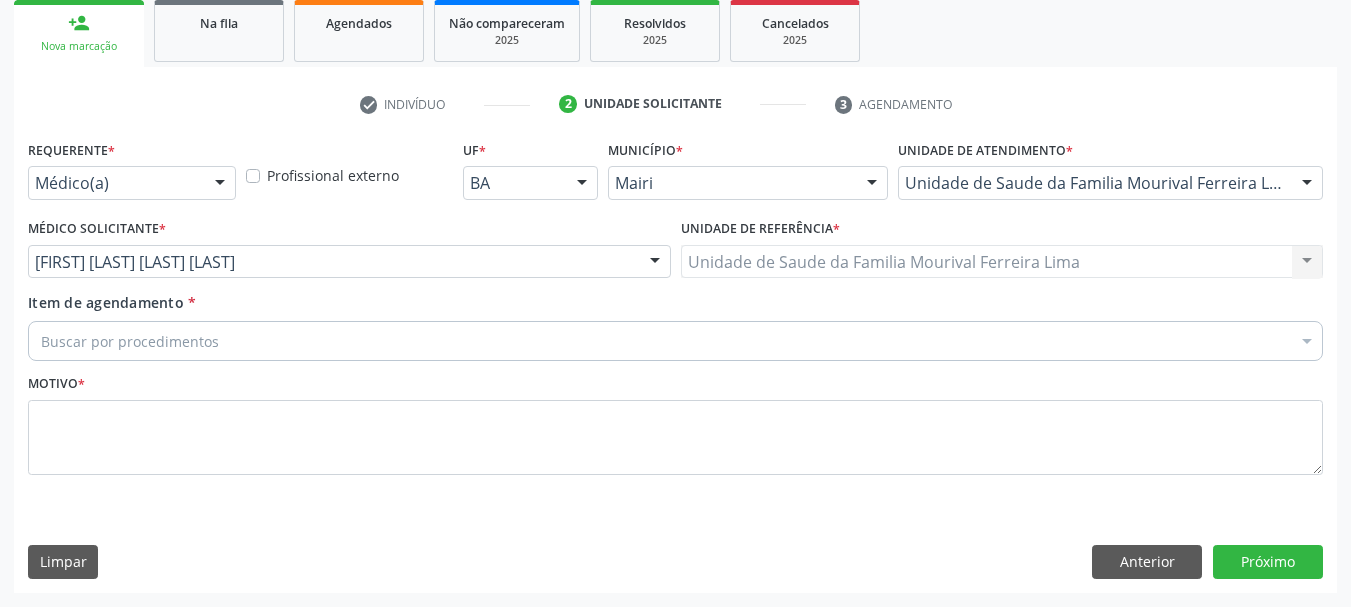 click on "Buscar por procedimentos" at bounding box center (675, 341) 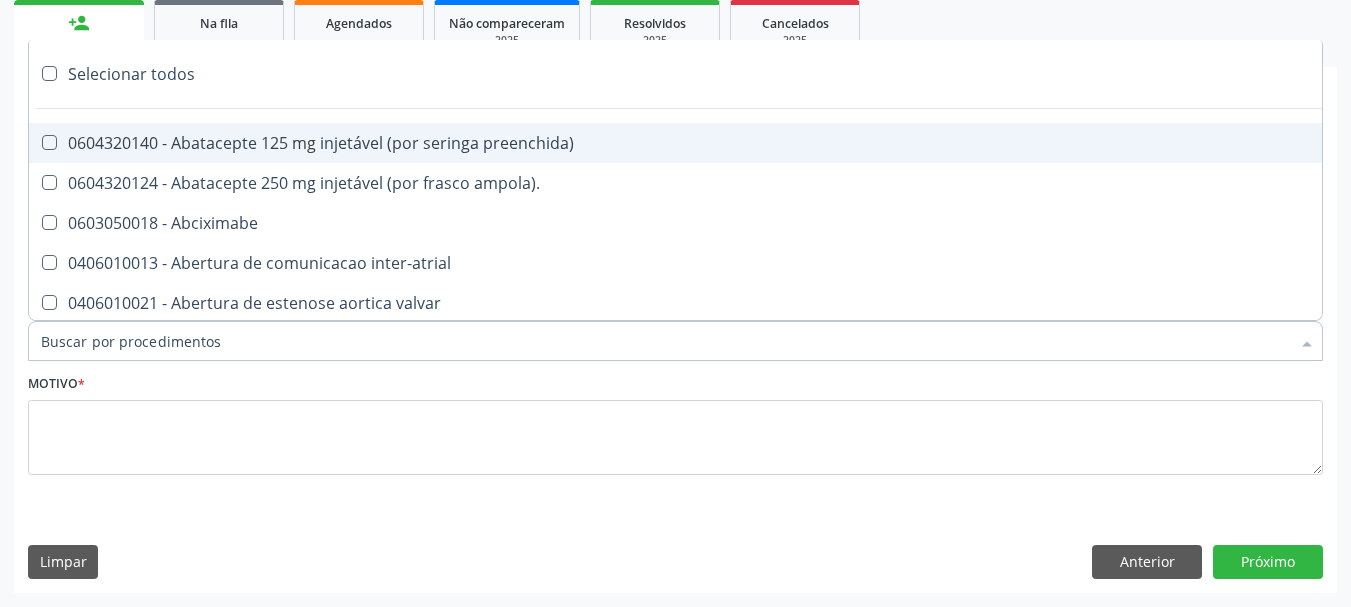 type on "#" 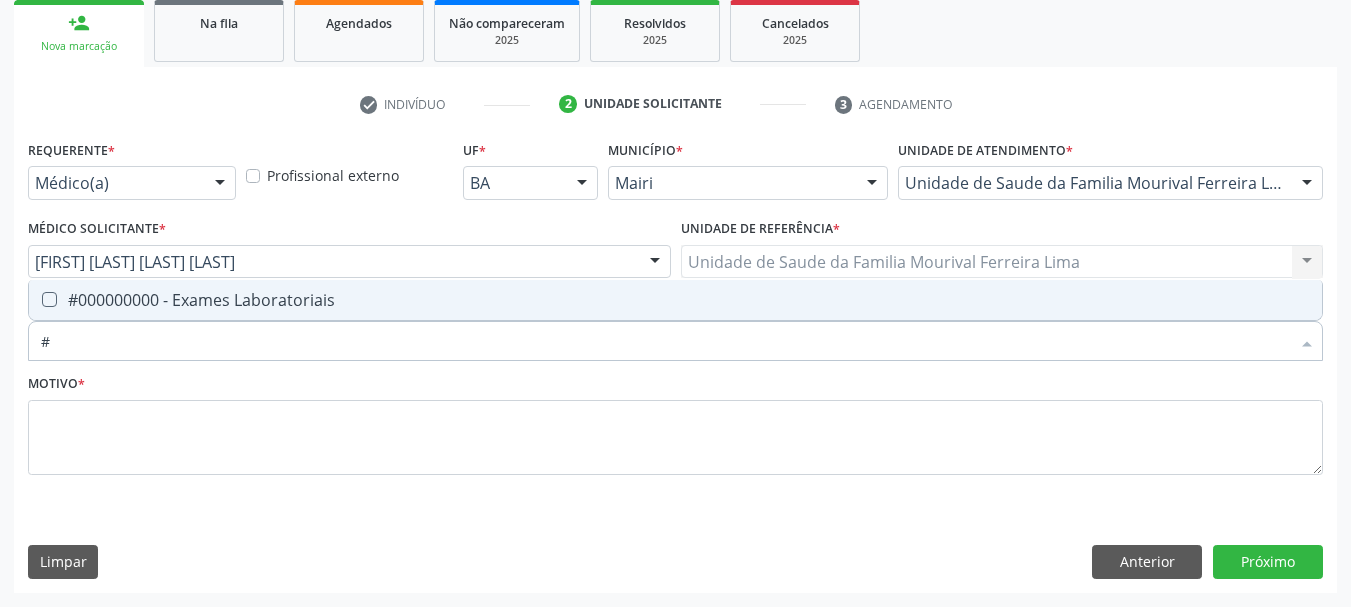 click on "#000000000 - Exames Laboratoriais" at bounding box center (675, 300) 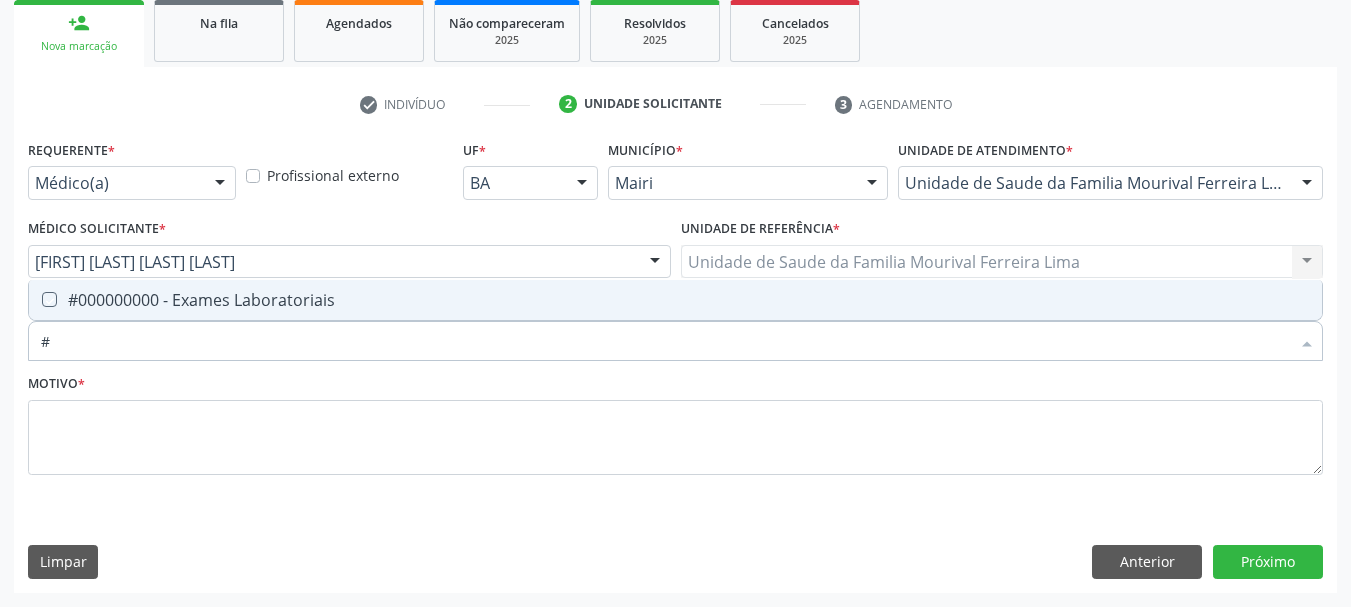 checkbox on "true" 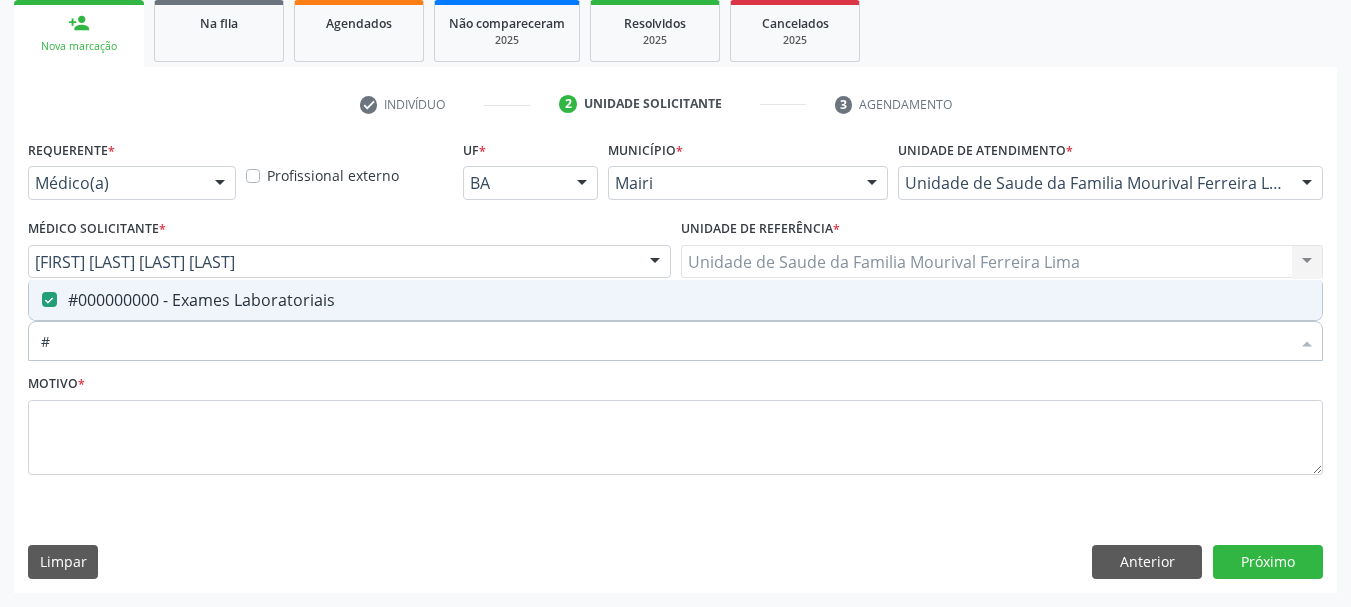 click on "#" at bounding box center (665, 341) 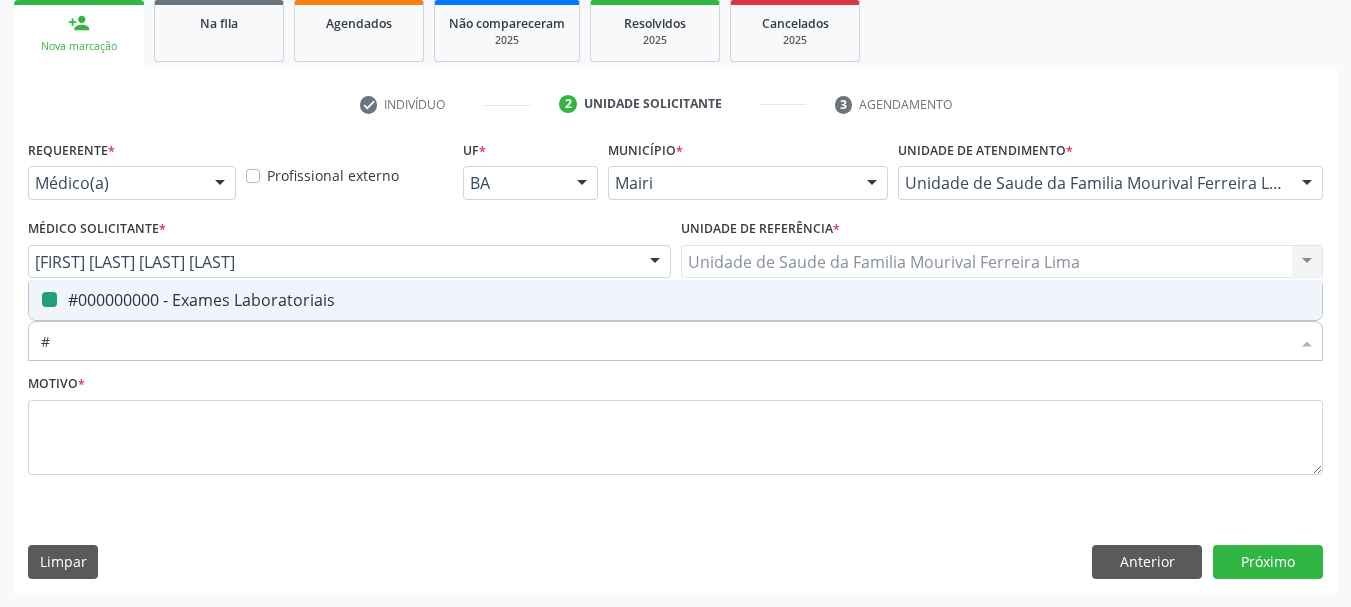 type 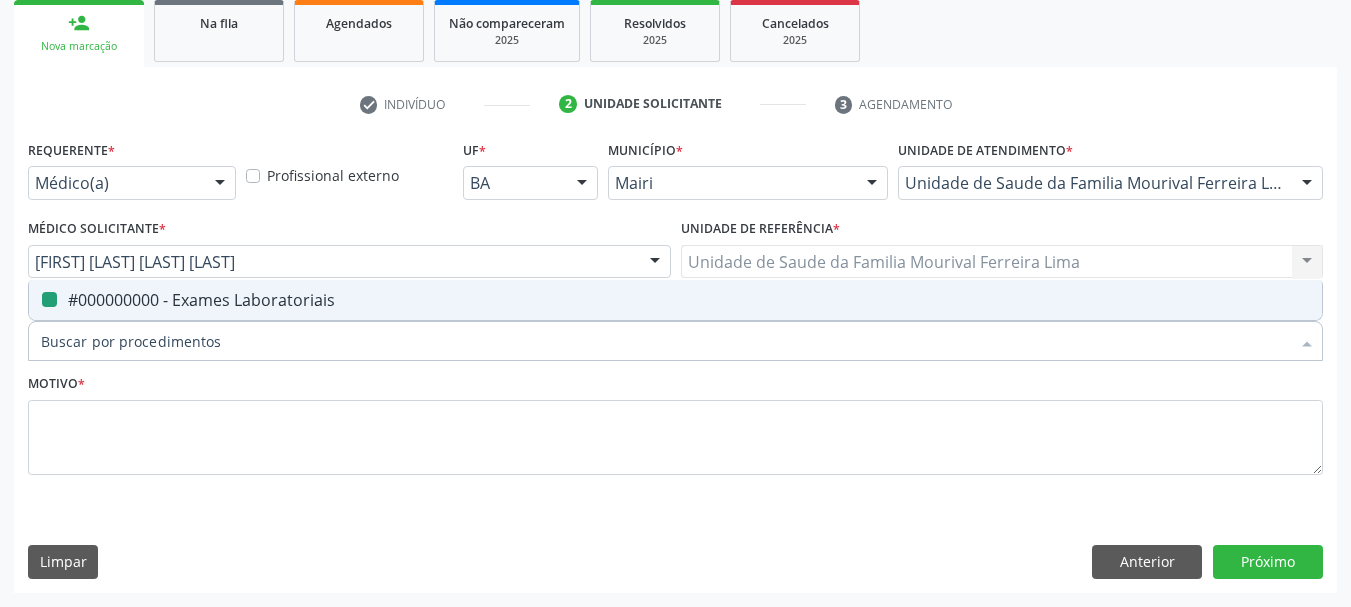 checkbox on "false" 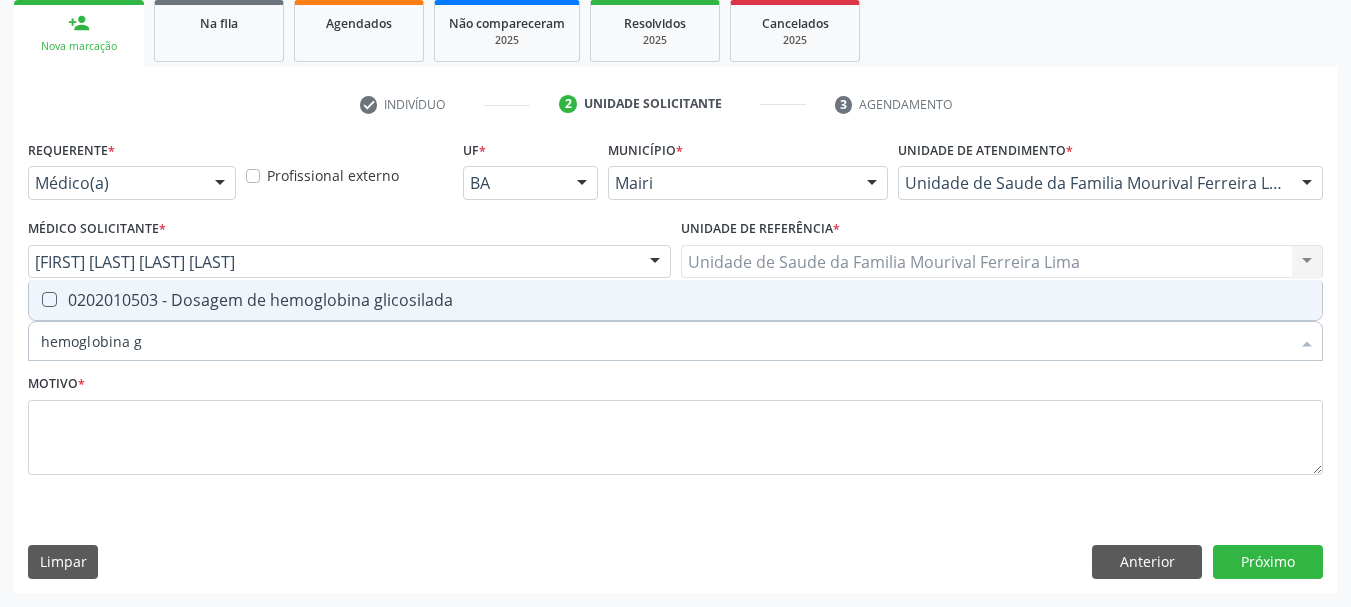 scroll, scrollTop: 0, scrollLeft: 0, axis: both 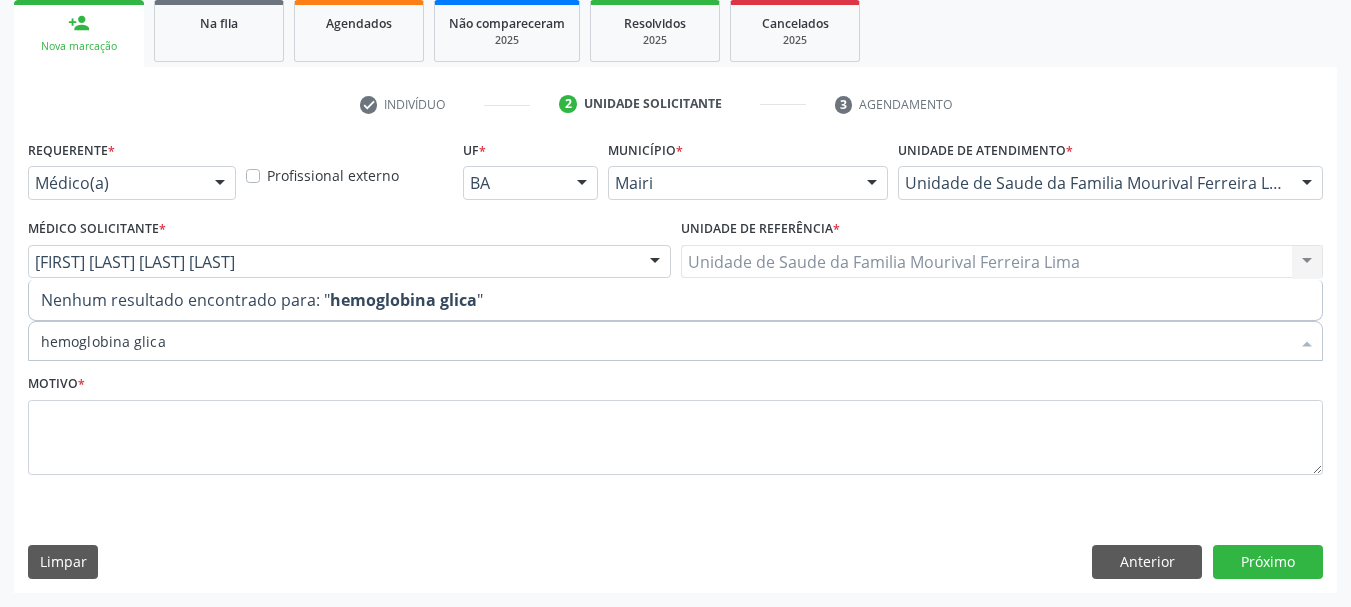 type on "hemoglobina glic" 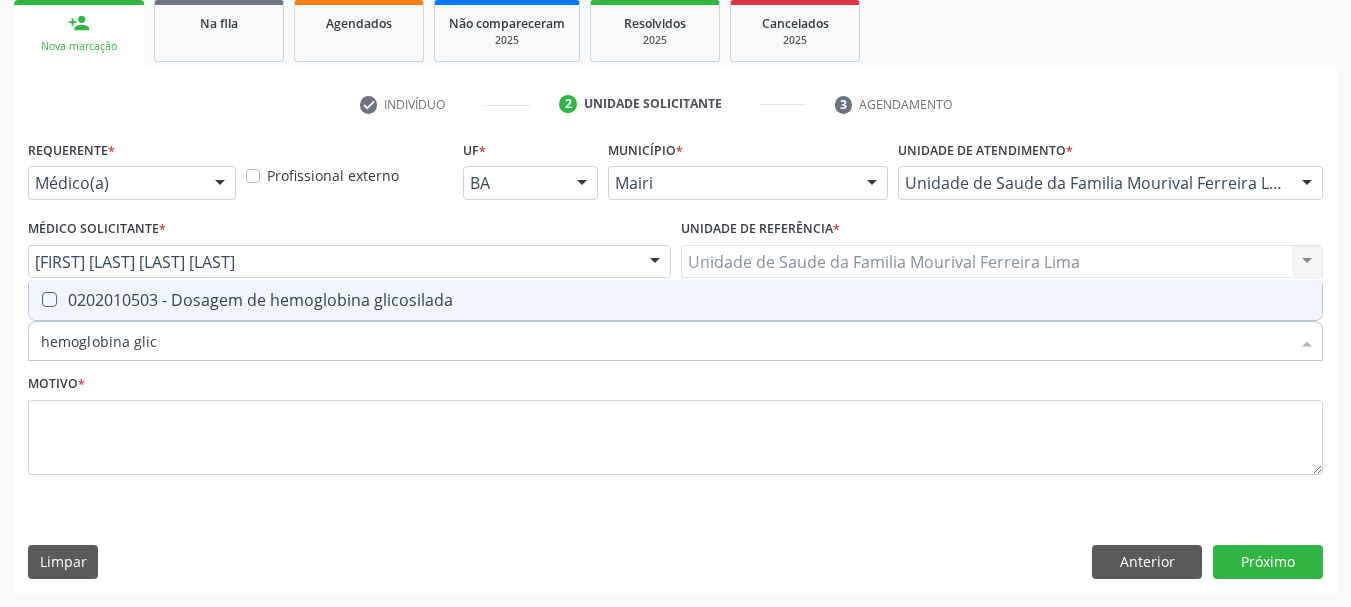 click at bounding box center (49, 299) 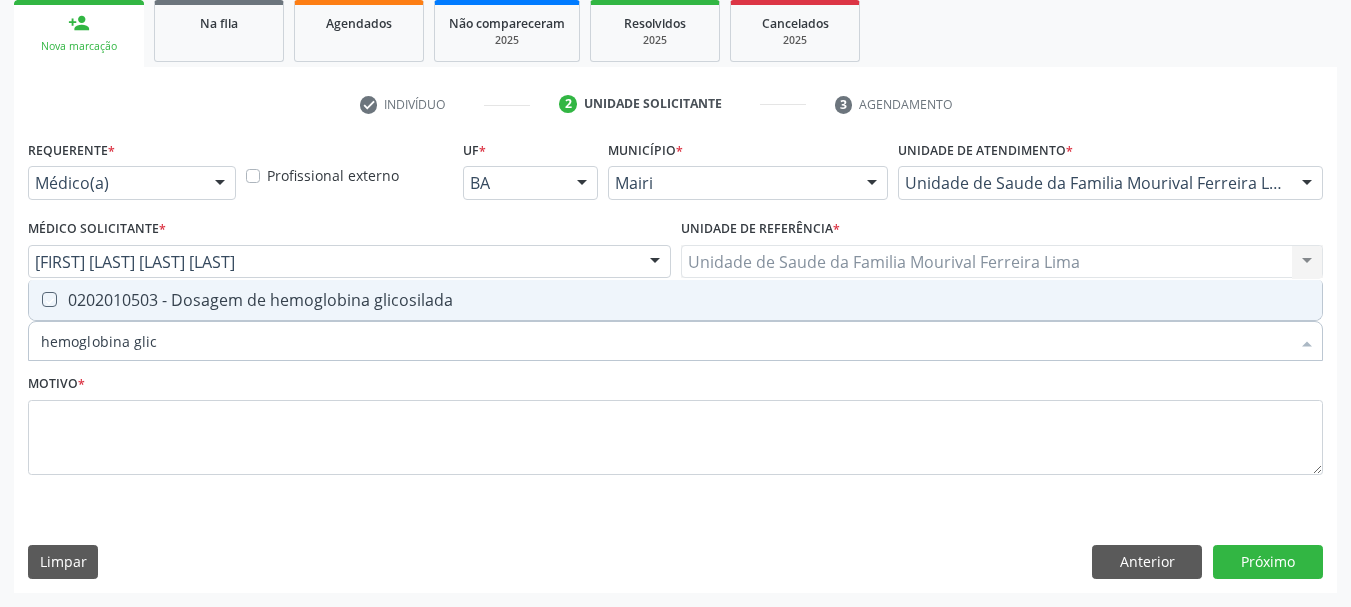 click at bounding box center [35, 299] 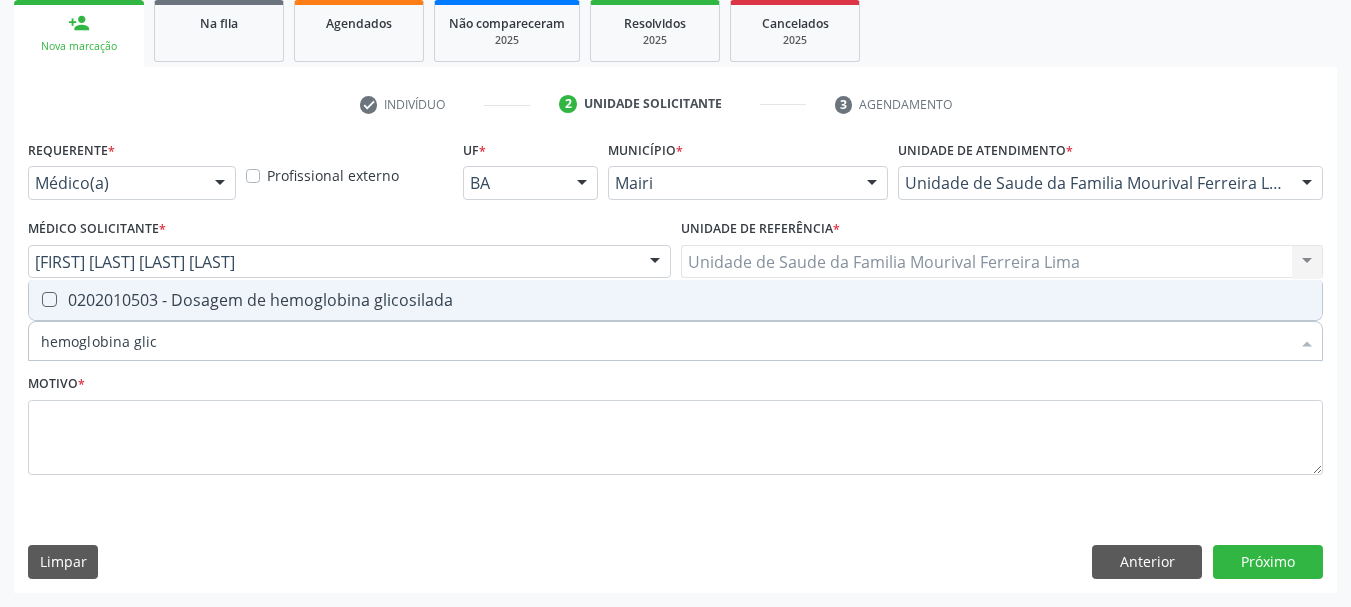 checkbox on "true" 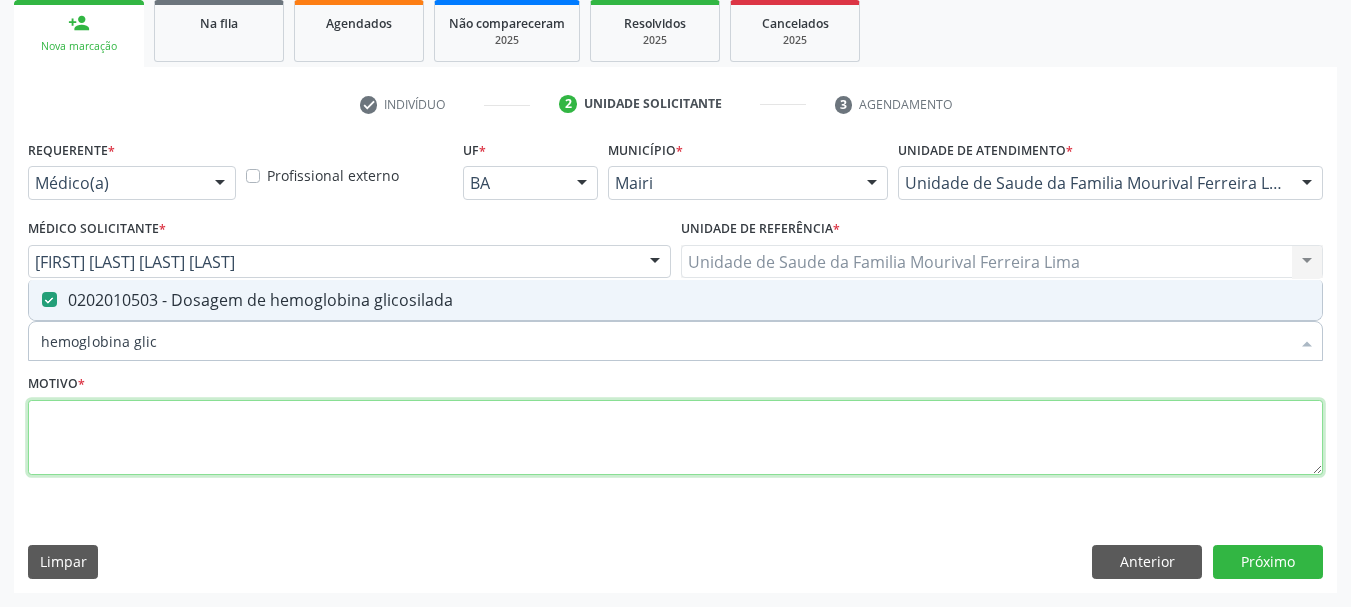 click at bounding box center [675, 438] 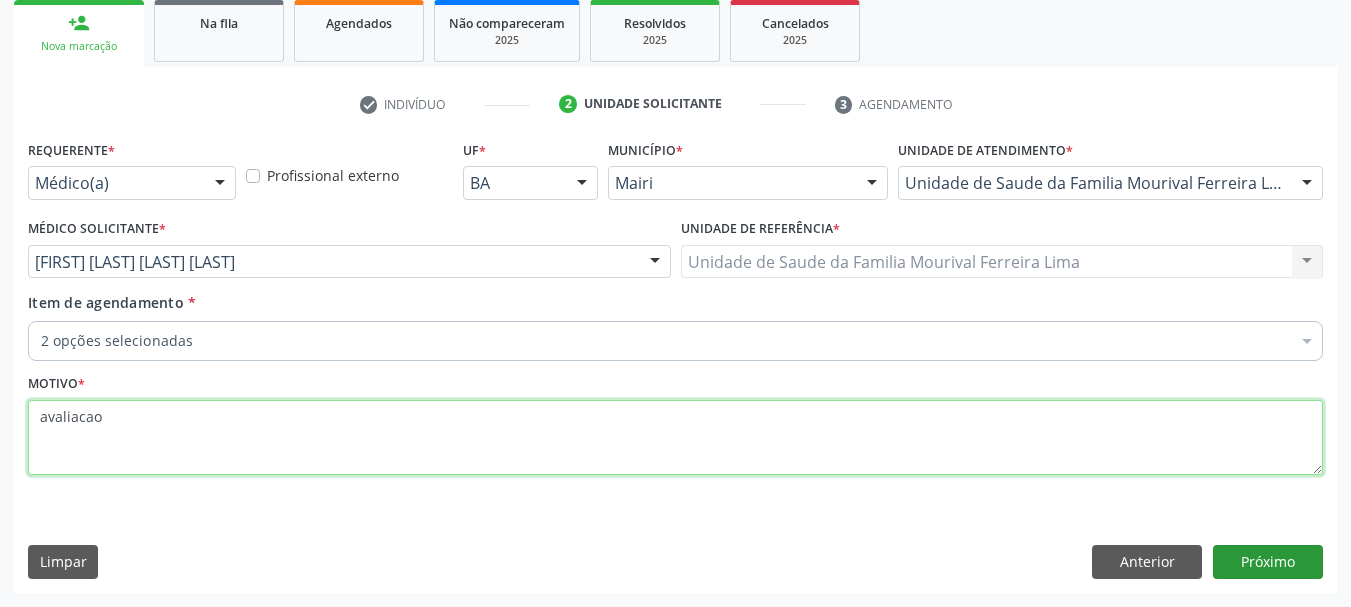 type on "avaliacao" 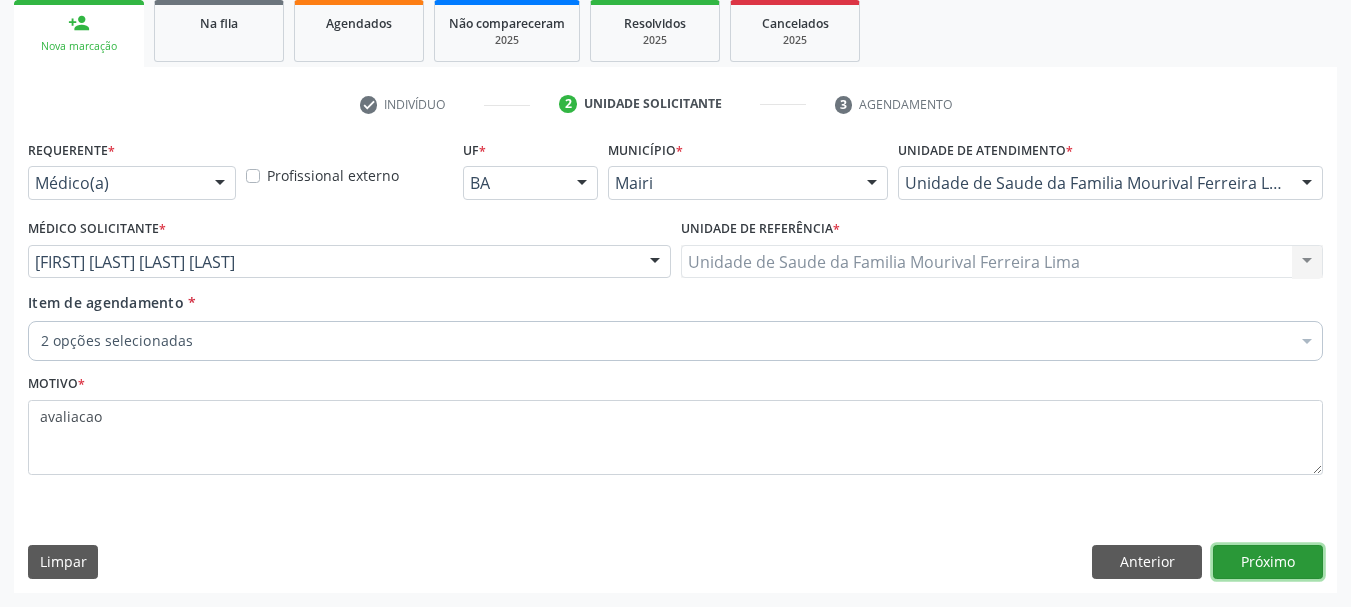 click on "Próximo" at bounding box center [1268, 562] 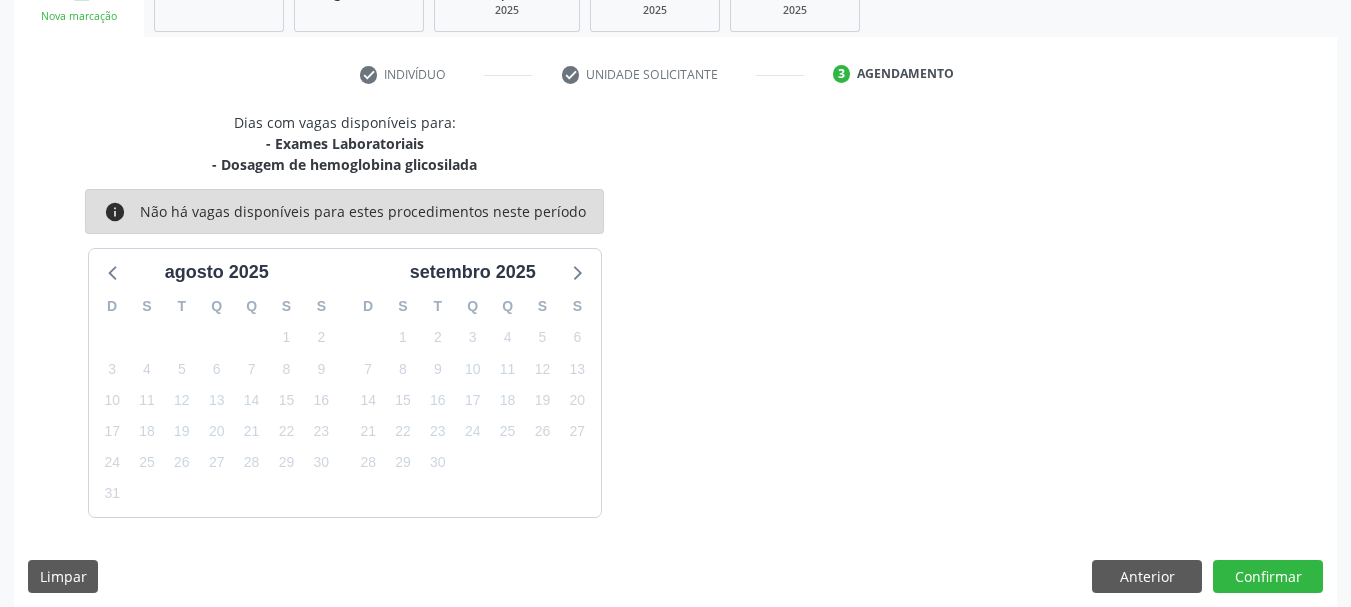 scroll, scrollTop: 343, scrollLeft: 0, axis: vertical 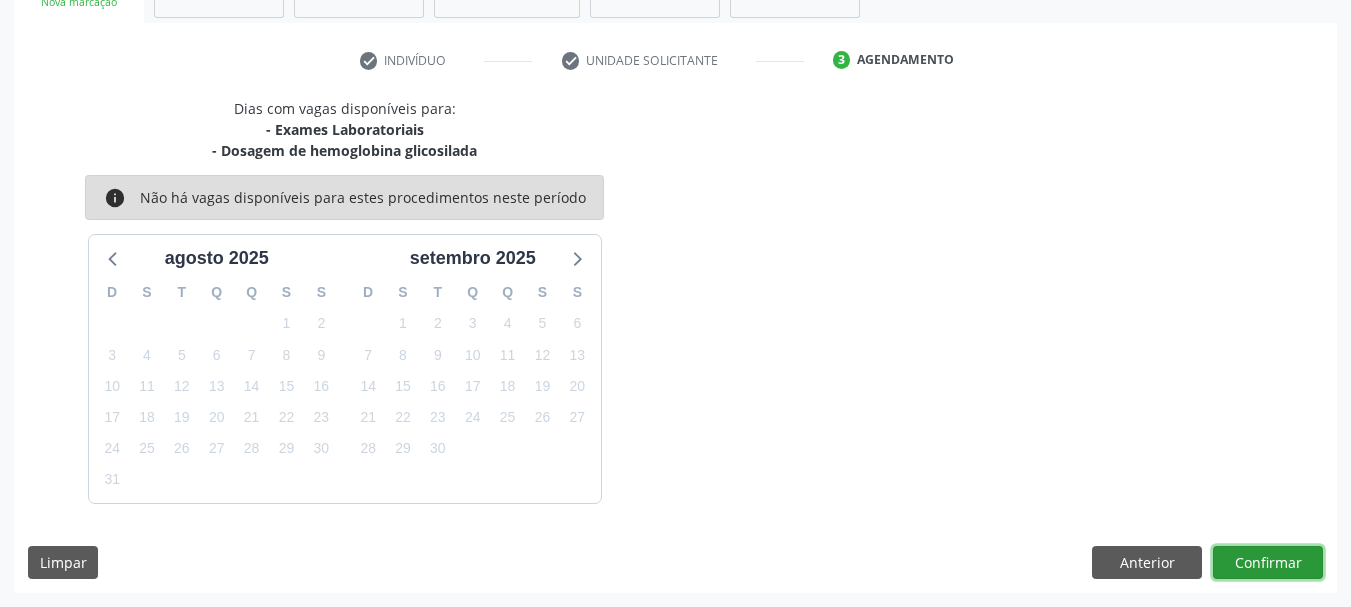 click on "Confirmar" at bounding box center (1268, 563) 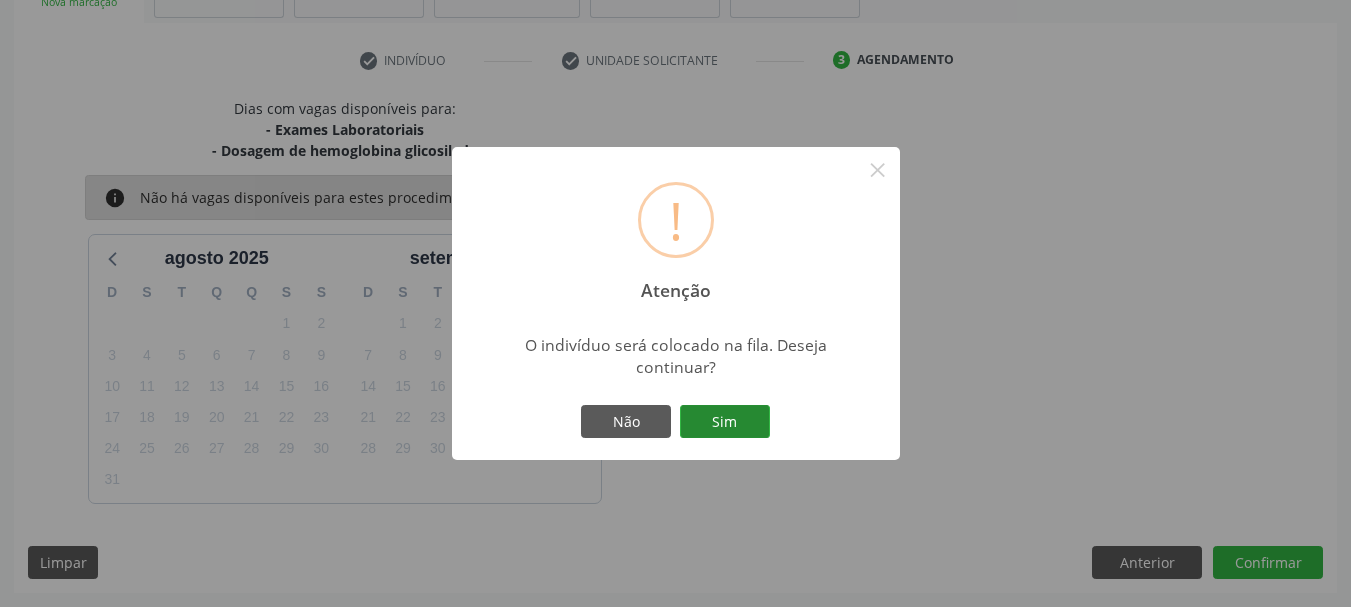 click on "Sim" at bounding box center (725, 422) 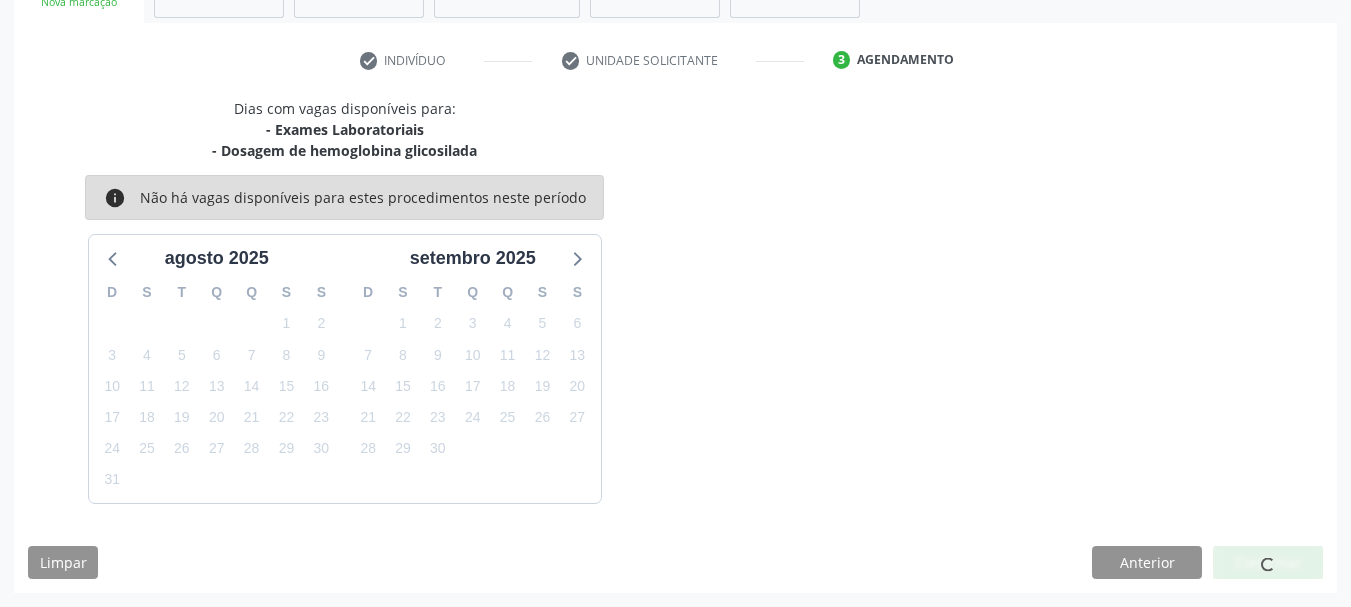 scroll, scrollTop: 60, scrollLeft: 0, axis: vertical 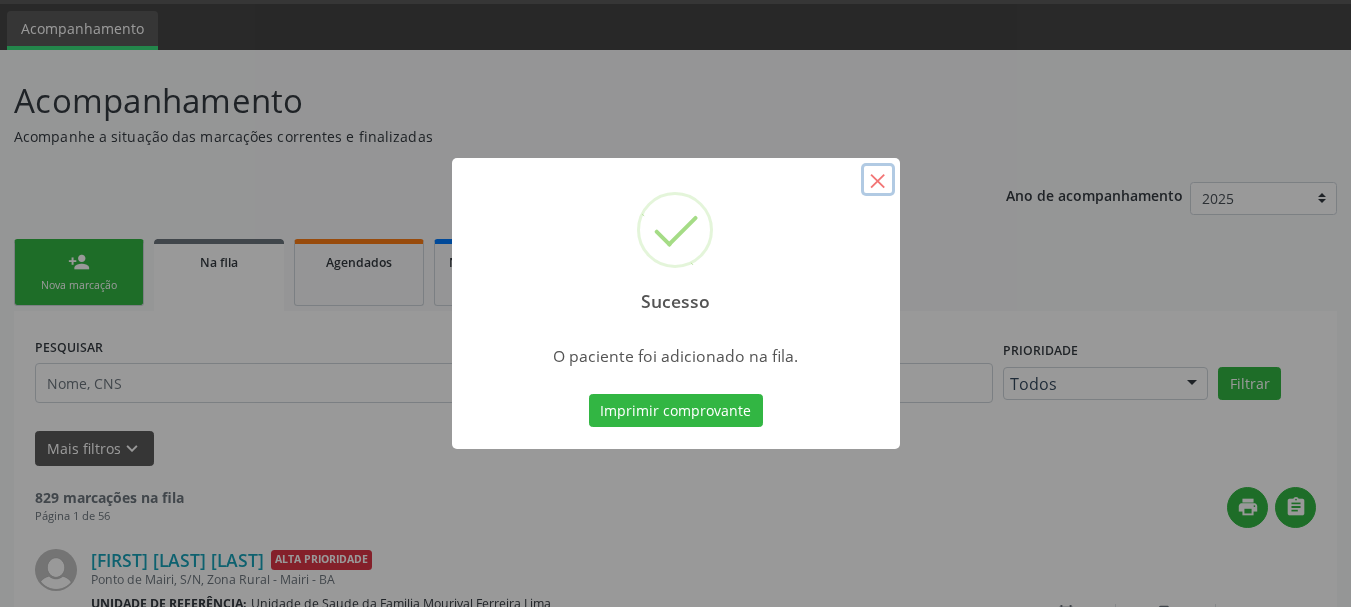 click on "×" at bounding box center (878, 180) 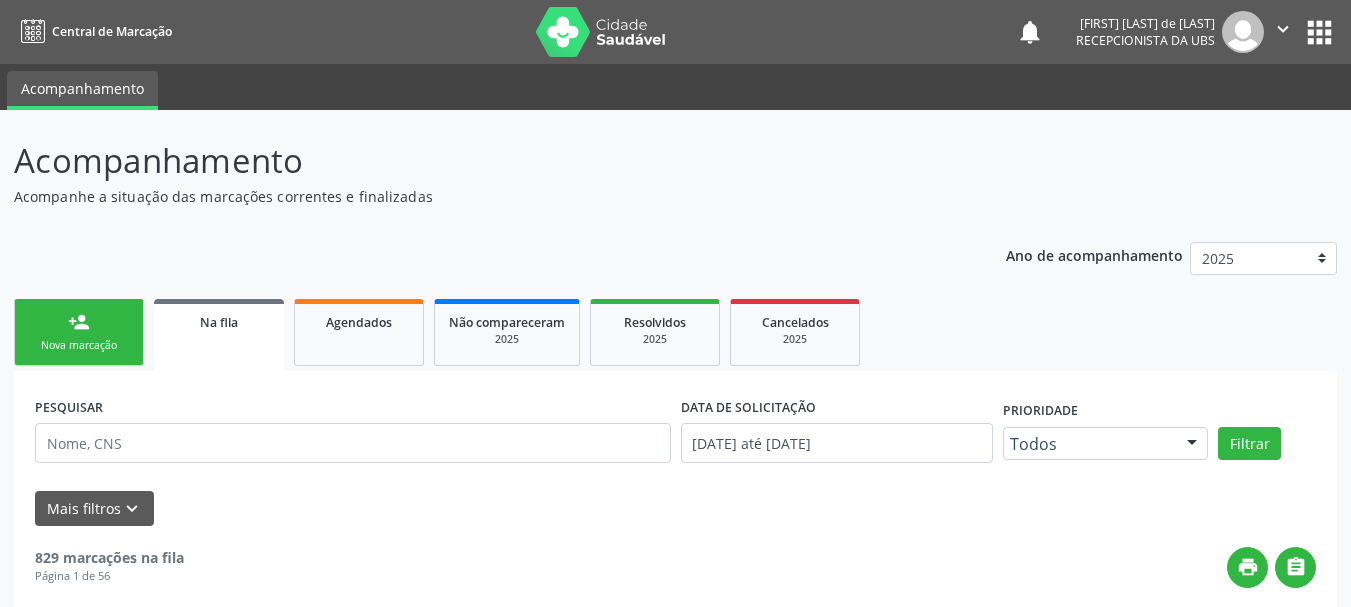 scroll, scrollTop: 100, scrollLeft: 0, axis: vertical 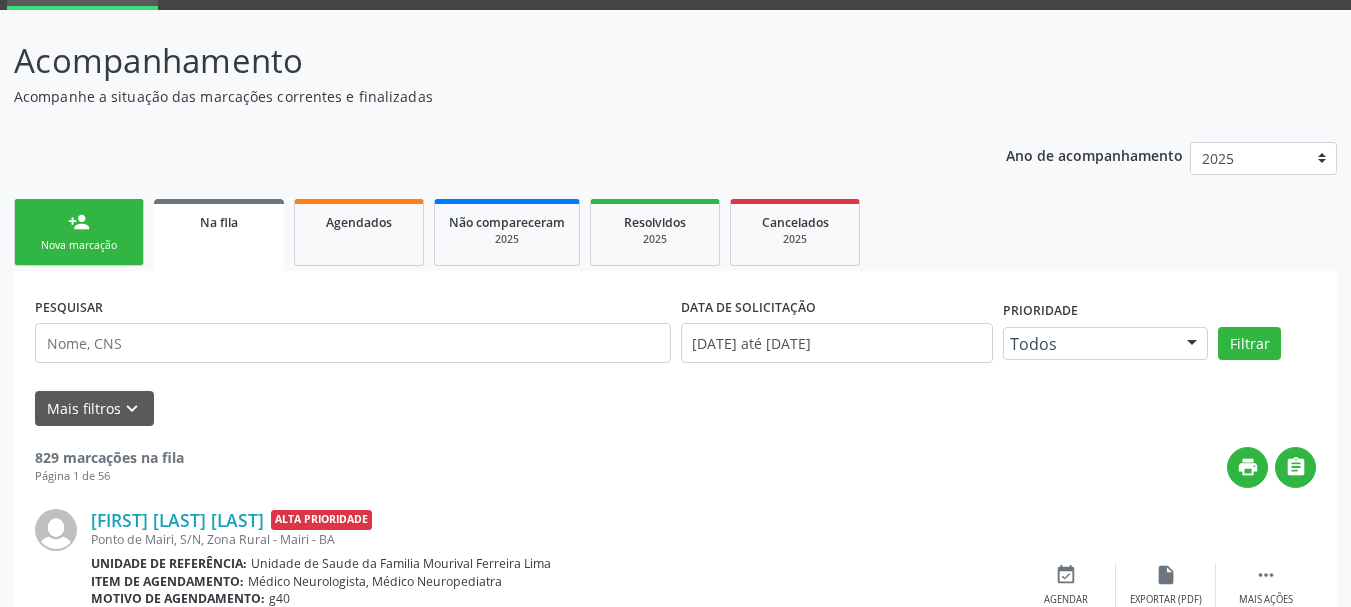 click on "Na fila" at bounding box center (219, 235) 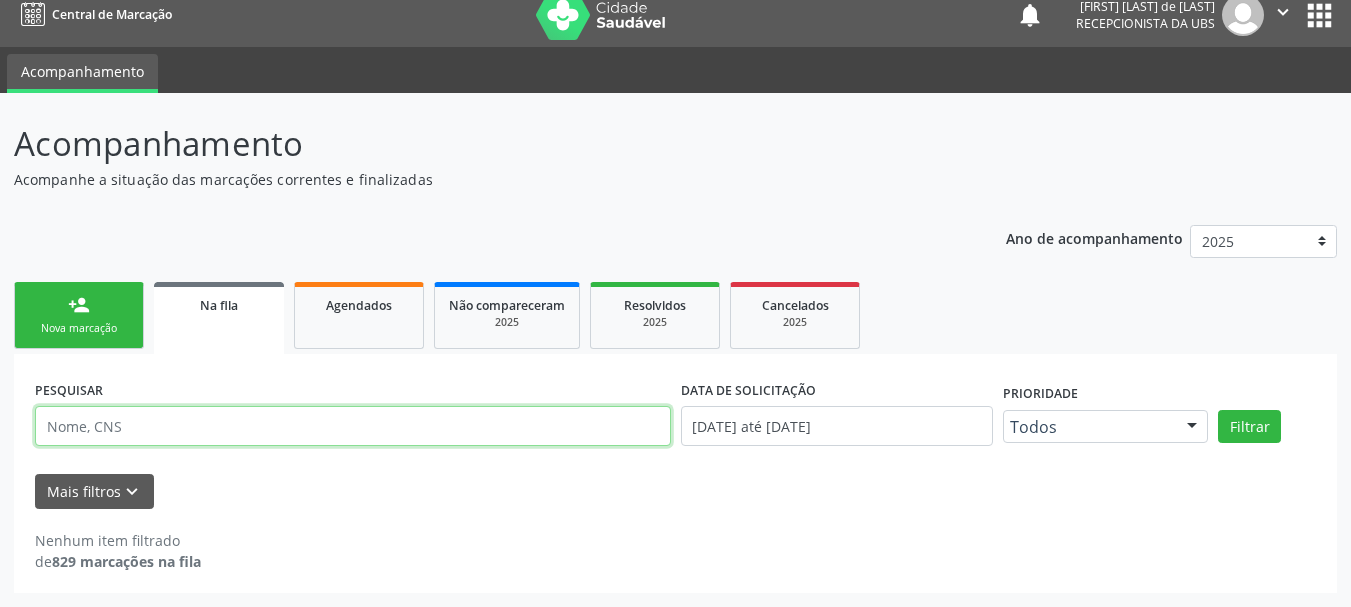 click at bounding box center [353, 426] 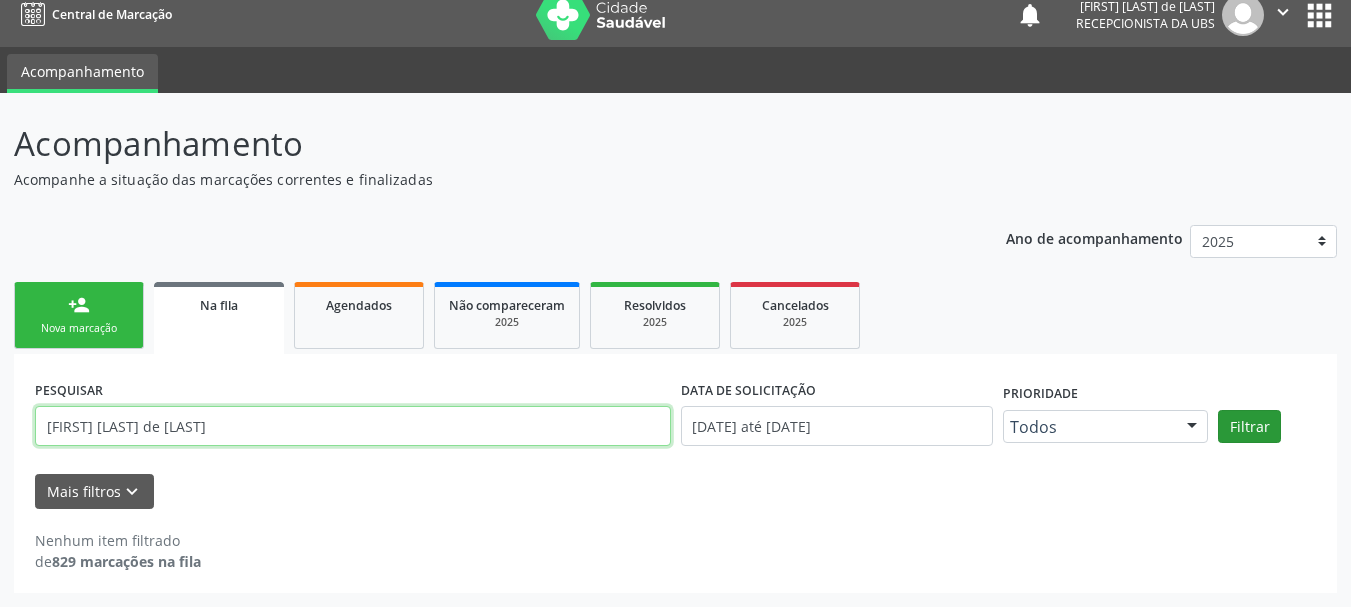type on "[FIRST] [LAST] de [LAST]" 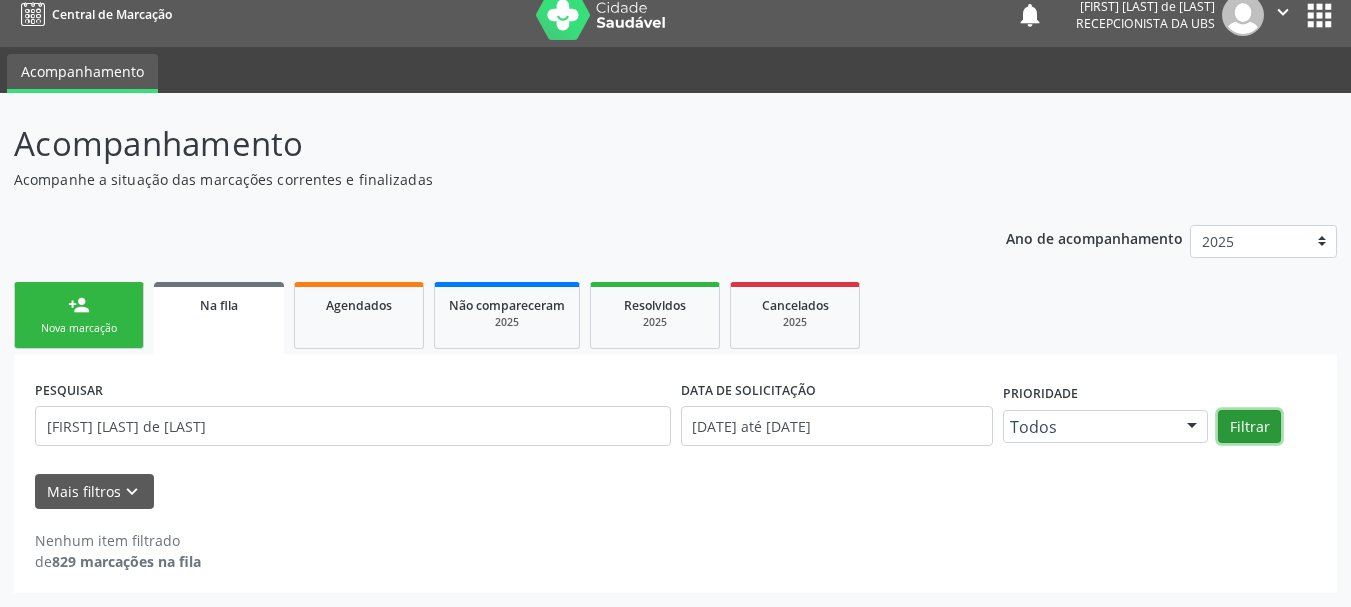 click on "Filtrar" at bounding box center (1249, 427) 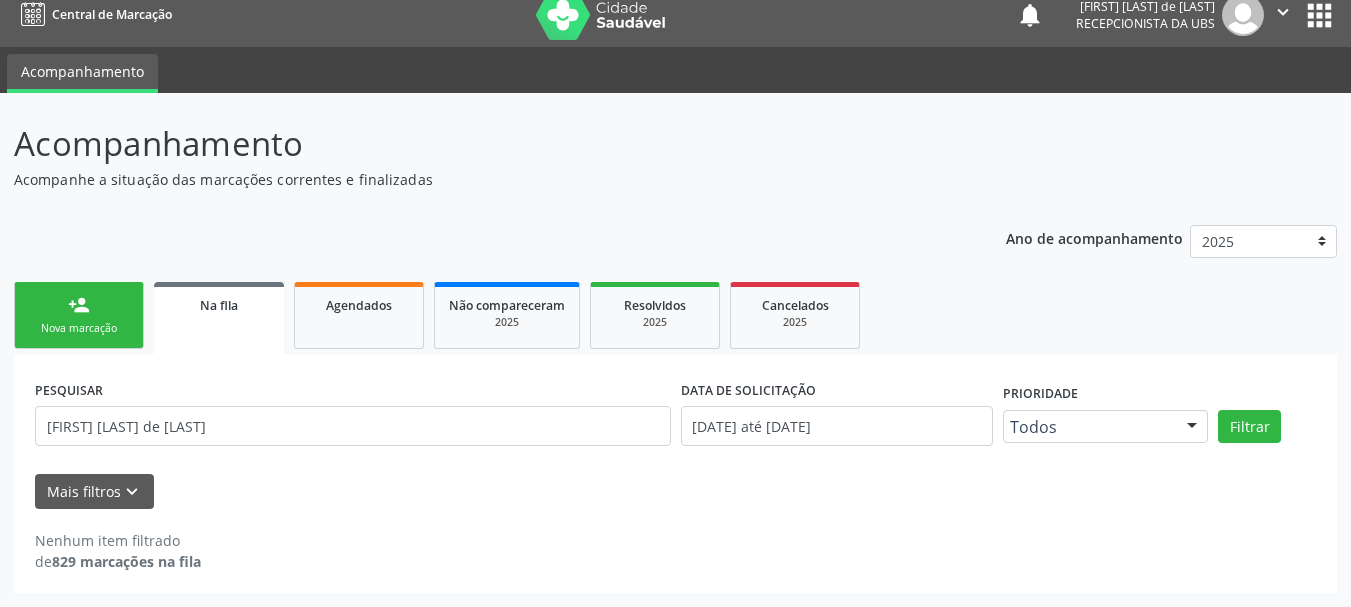 click on "Nova marcação" at bounding box center (79, 328) 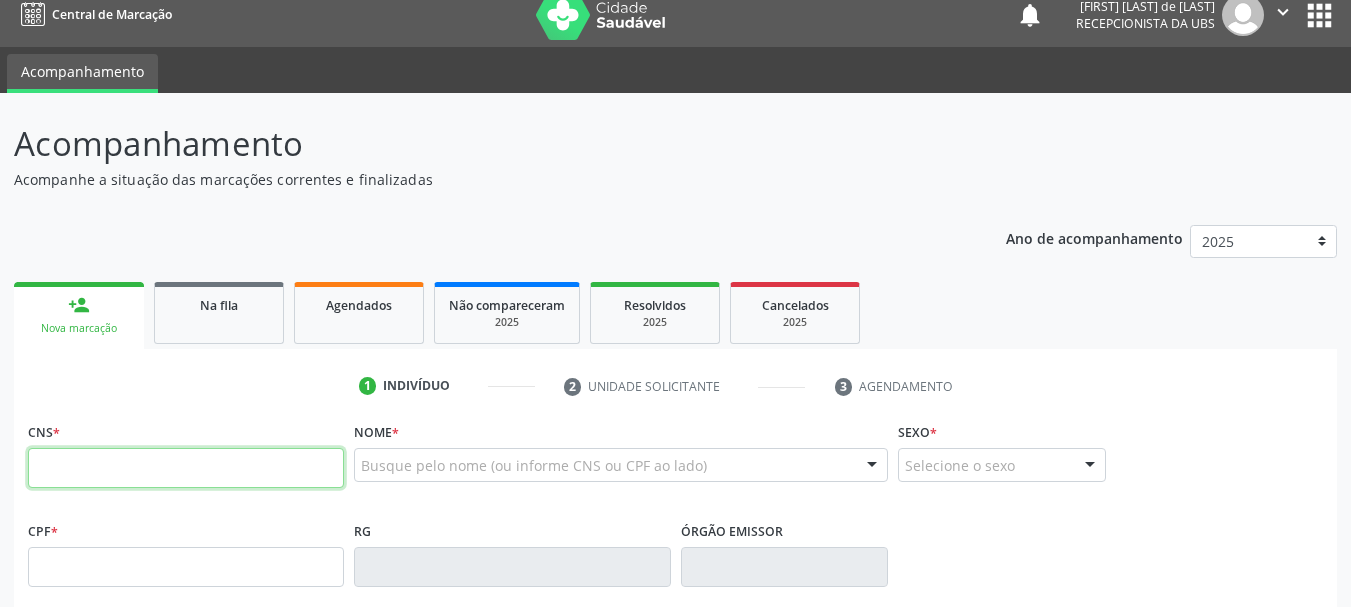 click at bounding box center [186, 468] 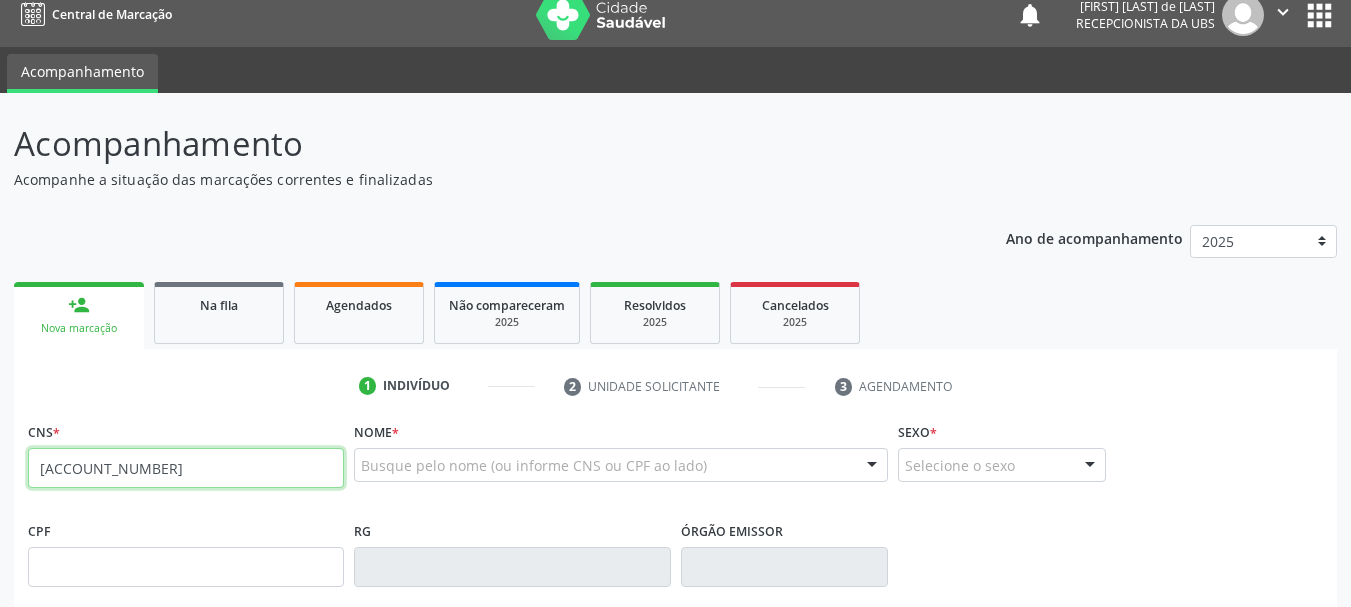 type on "[ACCOUNT_NUMBER]" 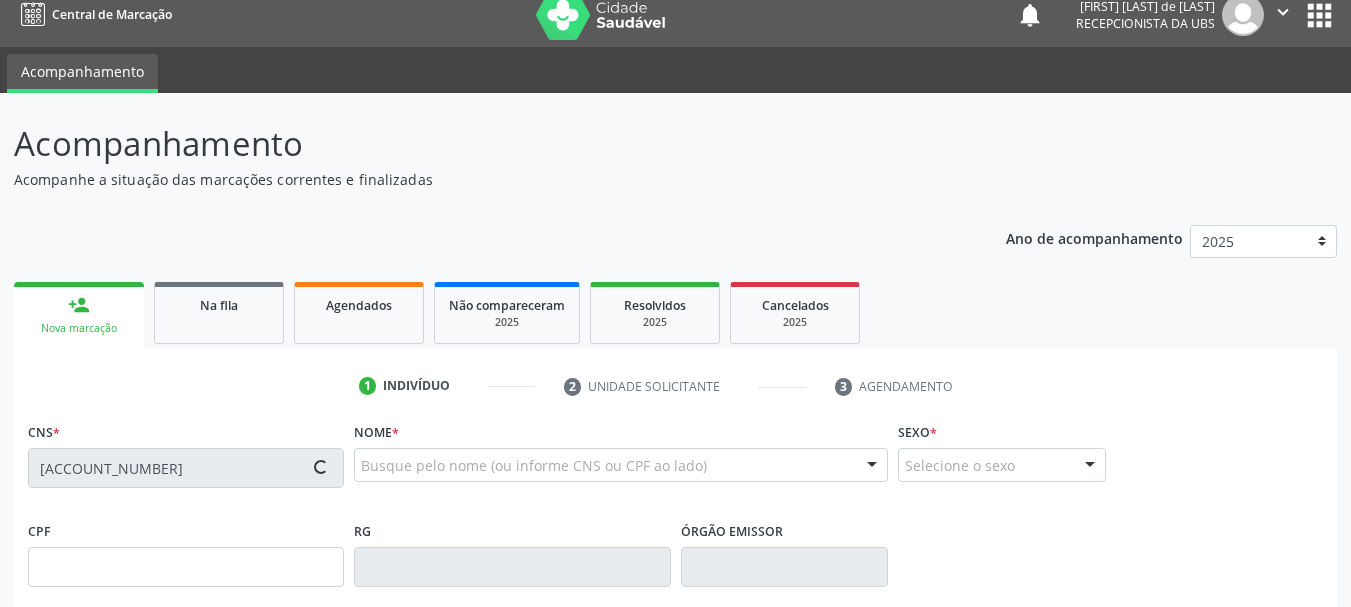 type on "[CPF]" 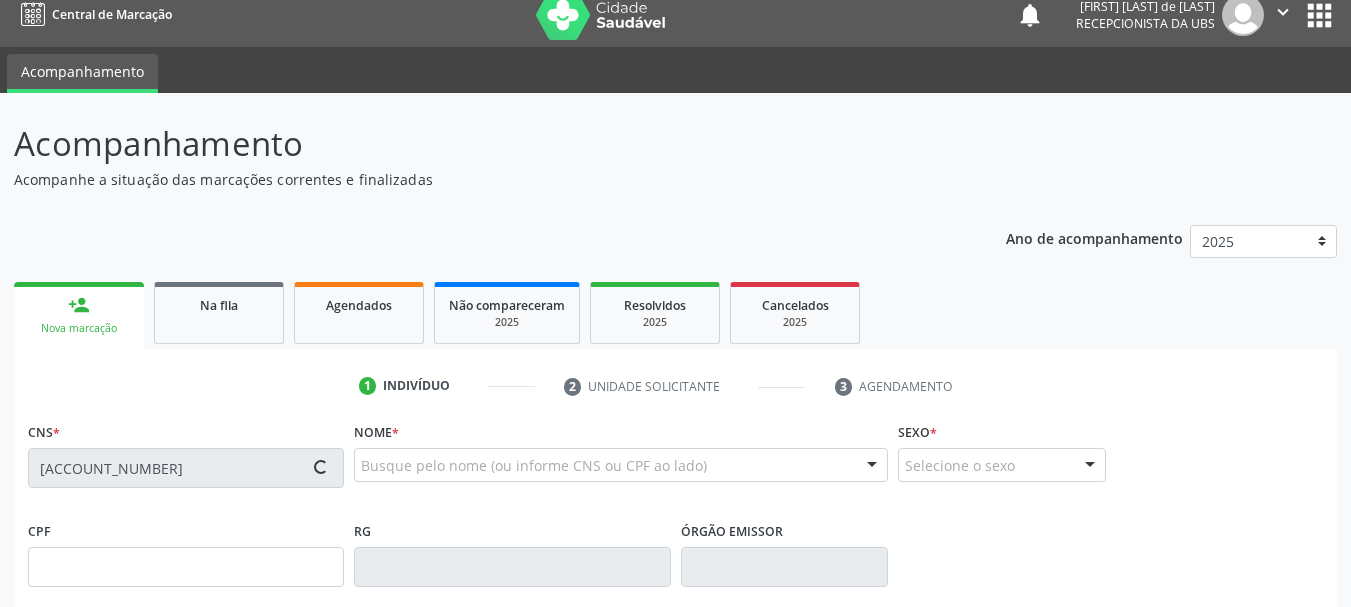 type on "[DATE]" 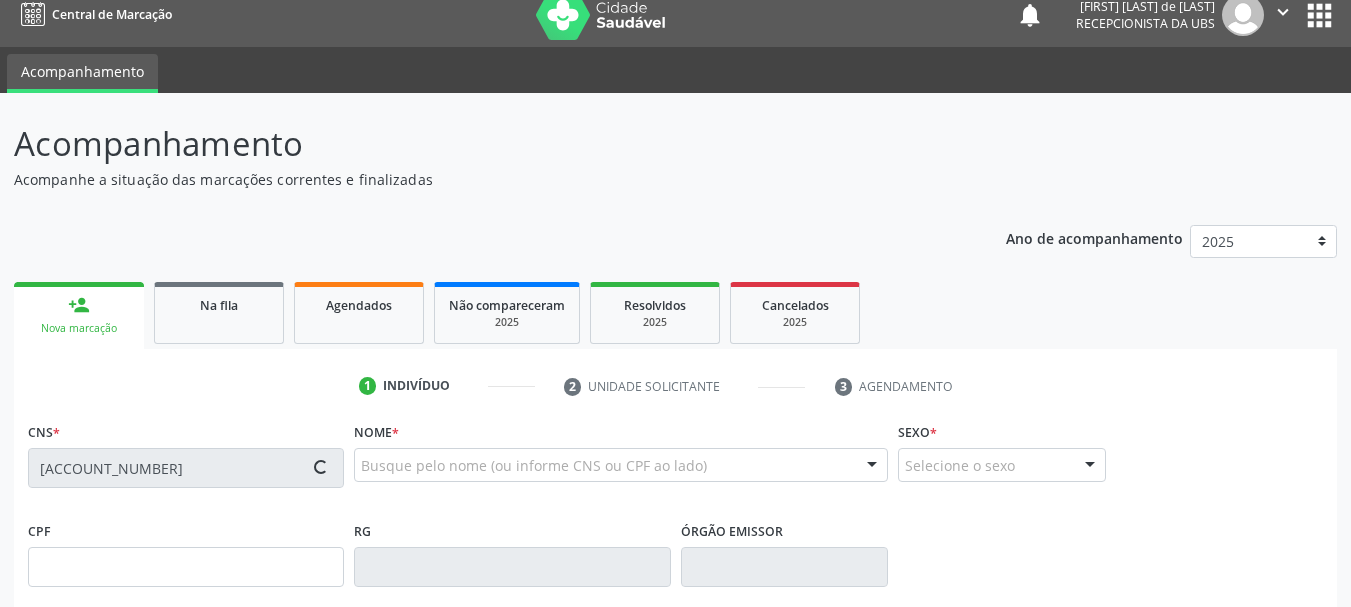 type on "74" 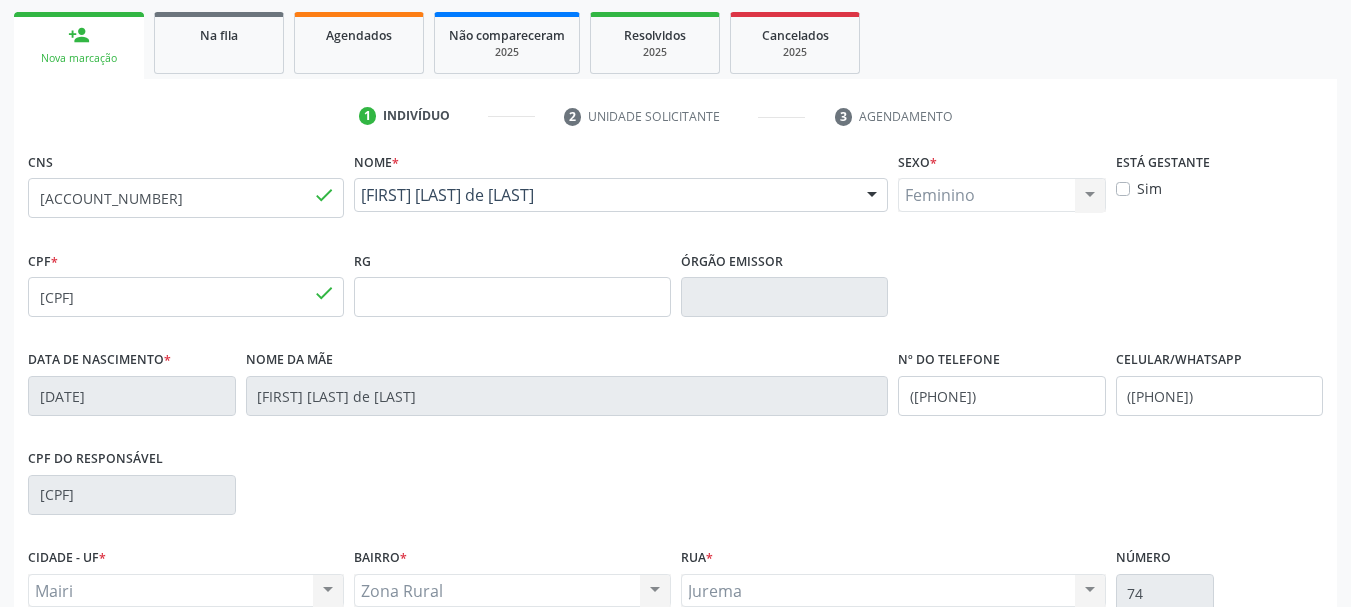 scroll, scrollTop: 477, scrollLeft: 0, axis: vertical 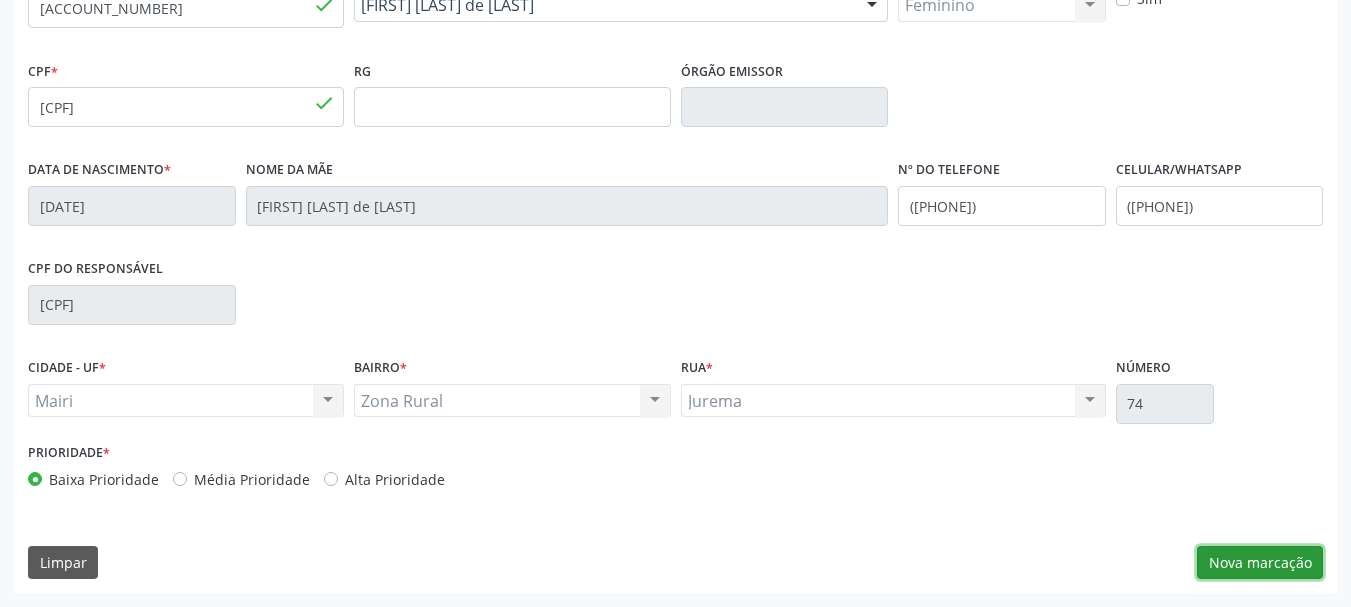 click on "Nova marcação" at bounding box center [1260, 563] 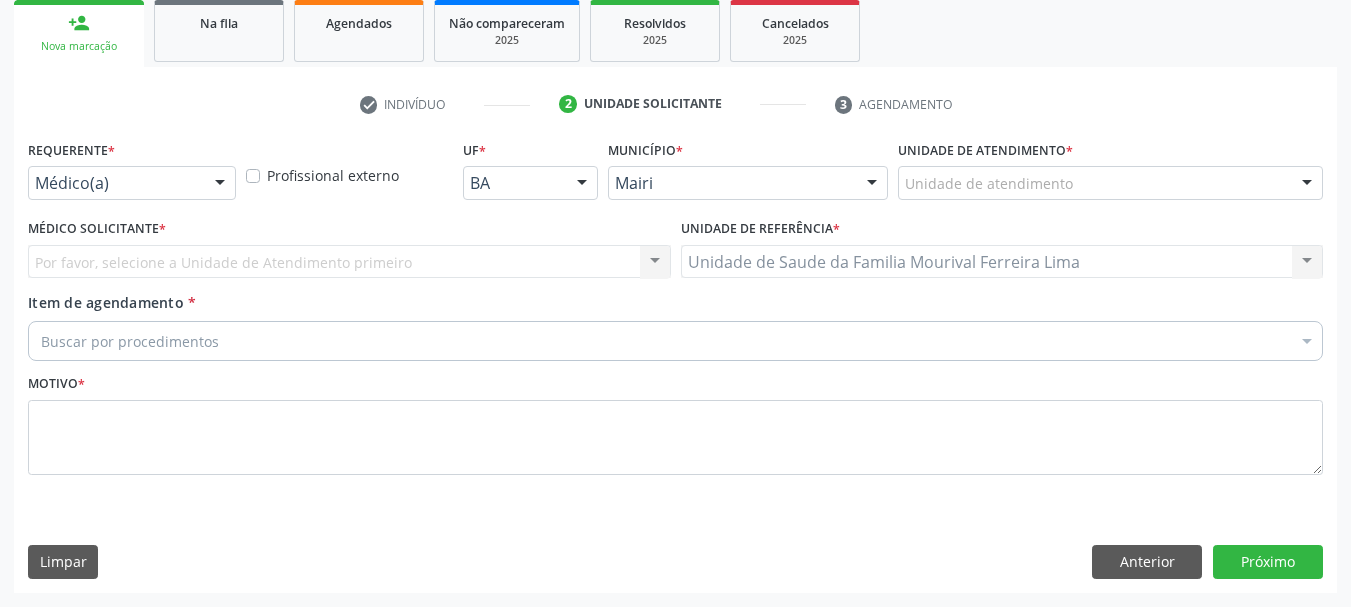 scroll, scrollTop: 299, scrollLeft: 0, axis: vertical 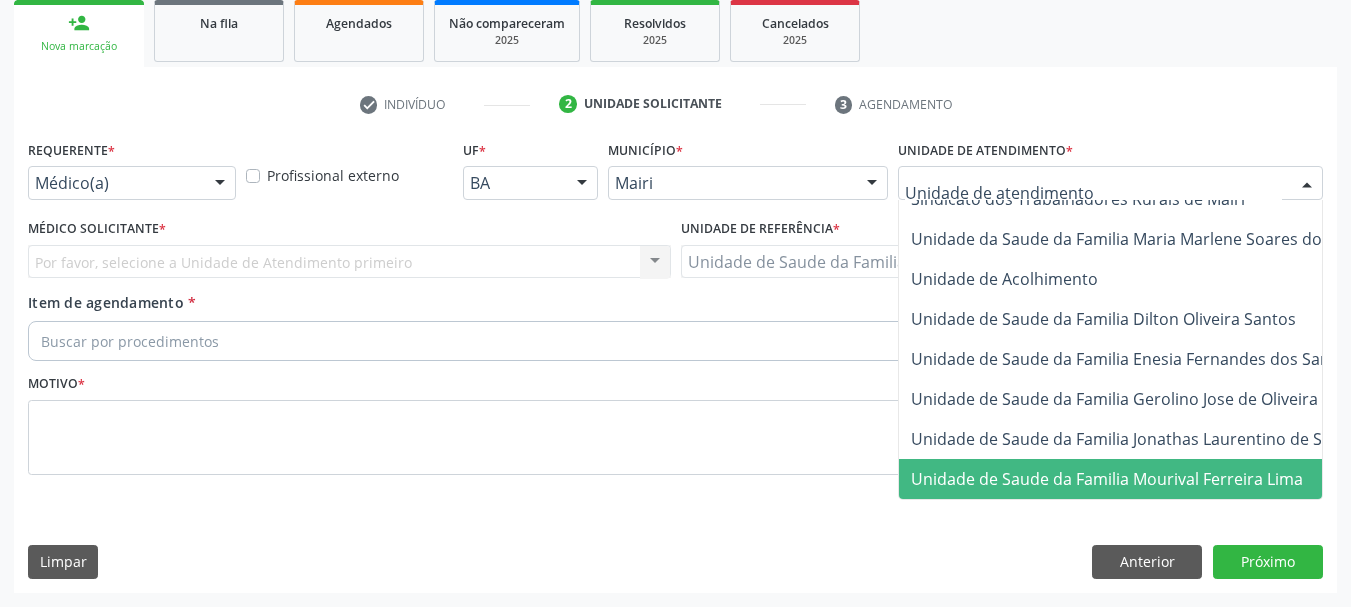 click on "Unidade de Saude da Familia Mourival Ferreira Lima" at bounding box center (1107, 479) 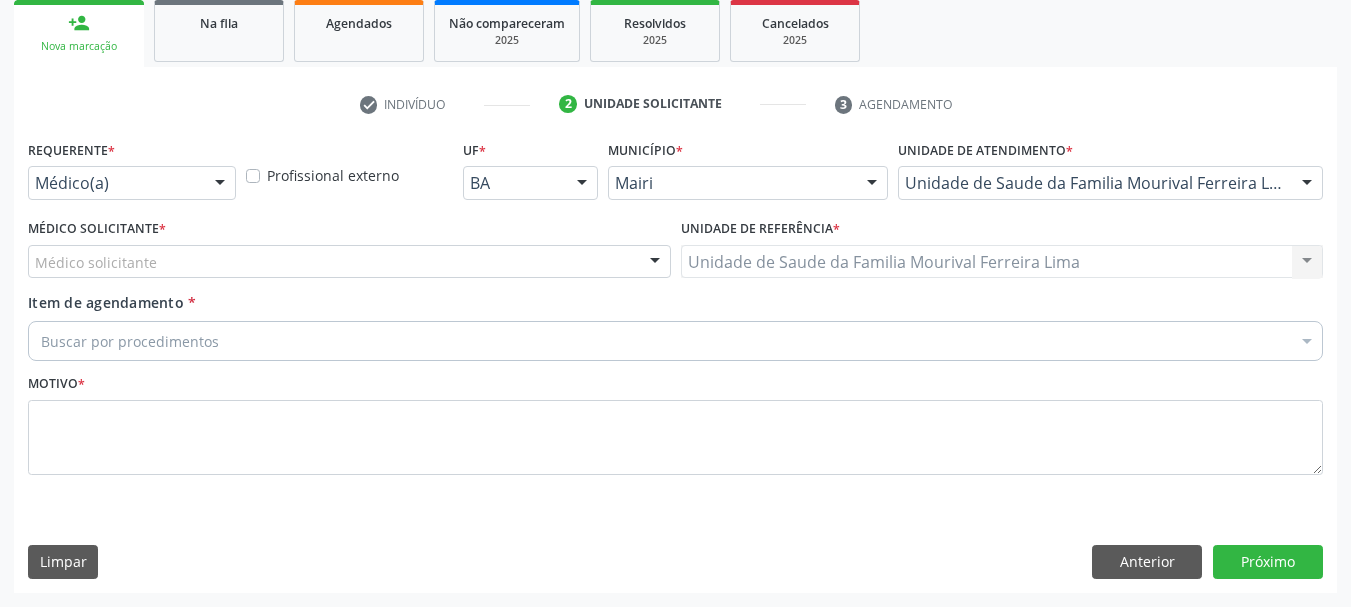 click at bounding box center (655, 263) 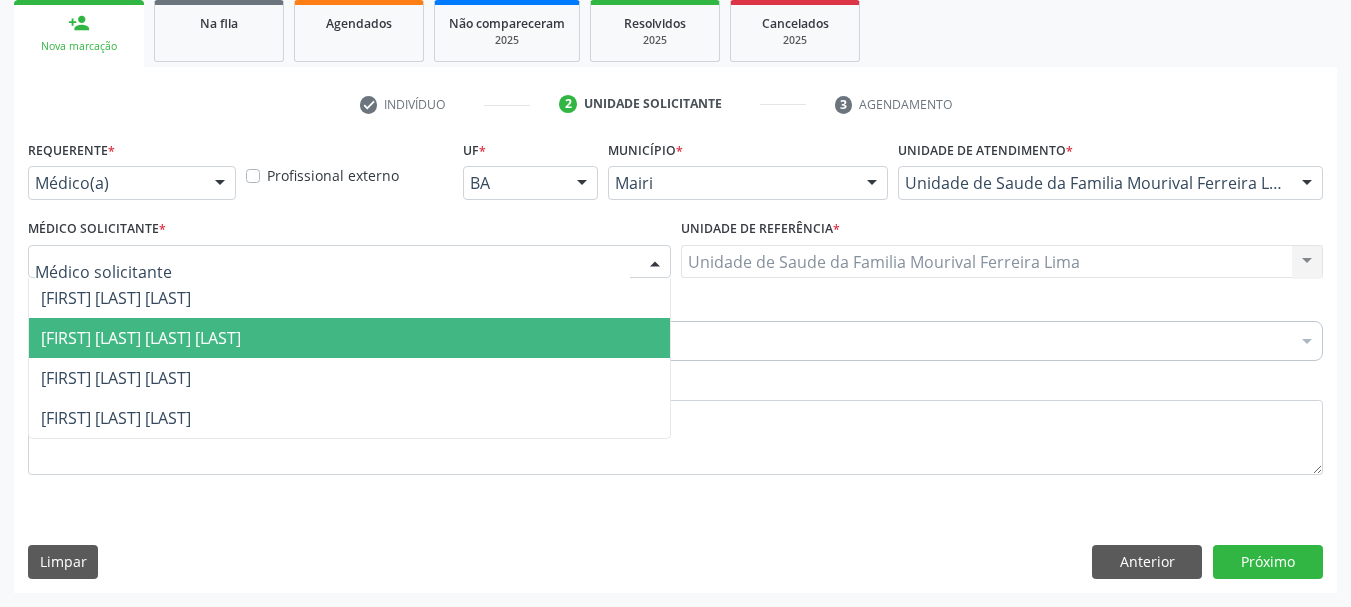 click on "[FIRST] [LAST] [LAST] [LAST]" at bounding box center (349, 338) 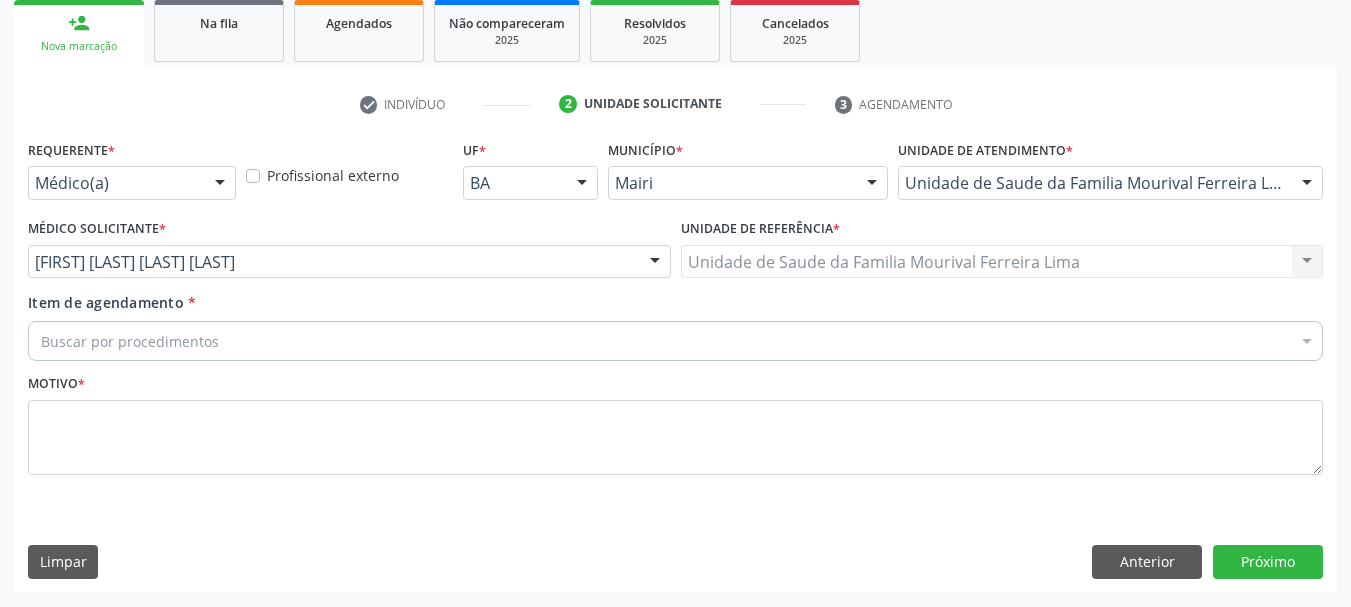 click on "Buscar por procedimentos" at bounding box center [675, 341] 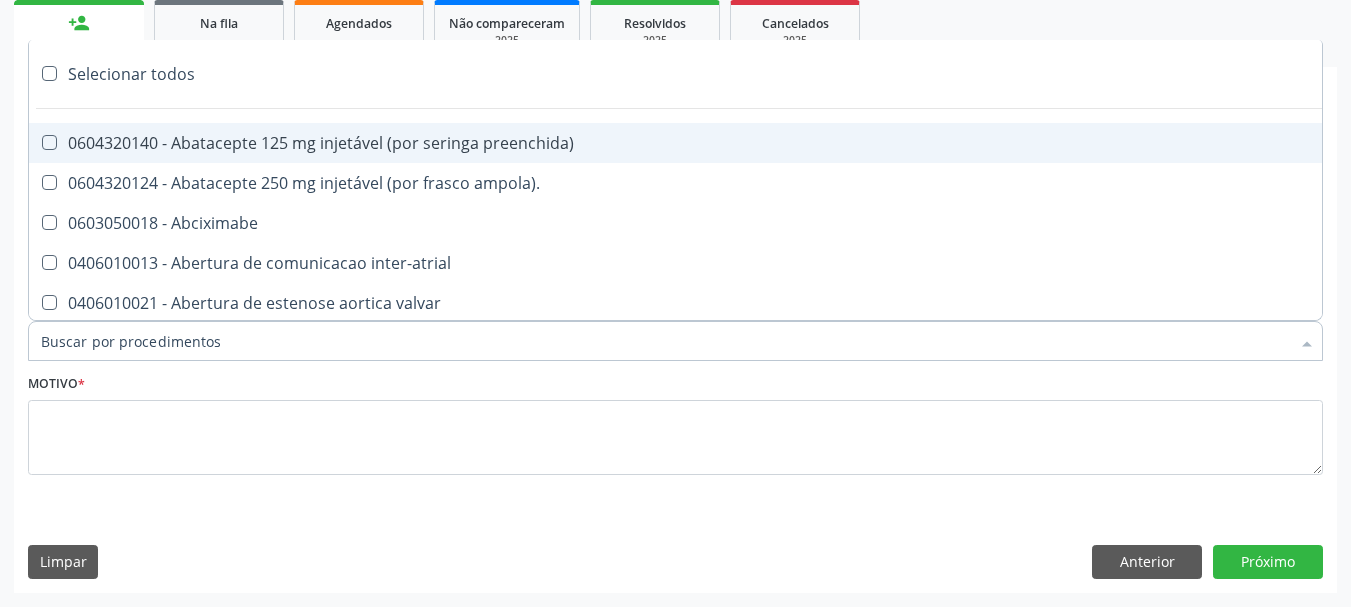 type on "#" 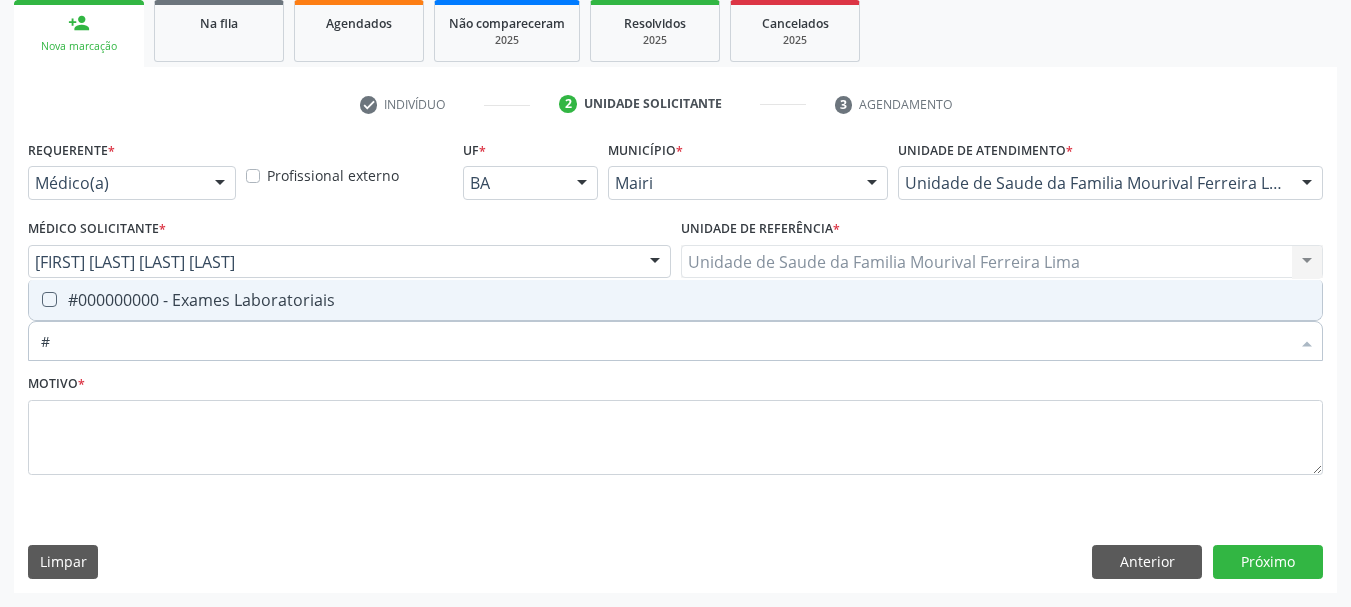 click at bounding box center (49, 299) 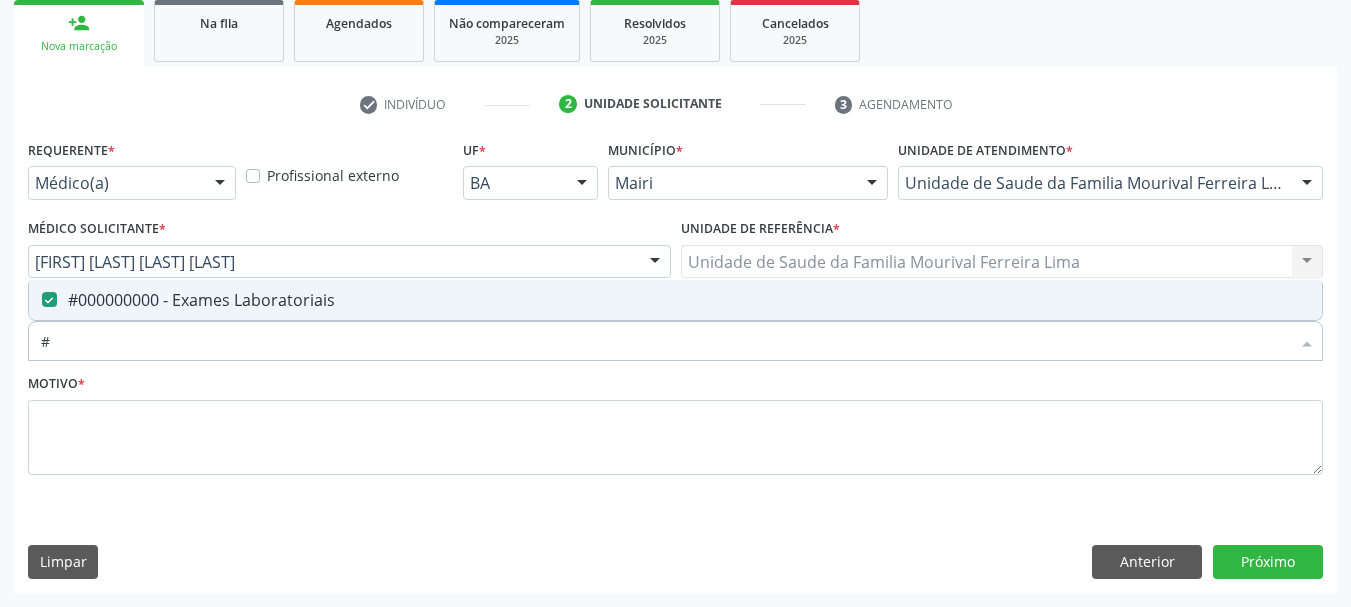type 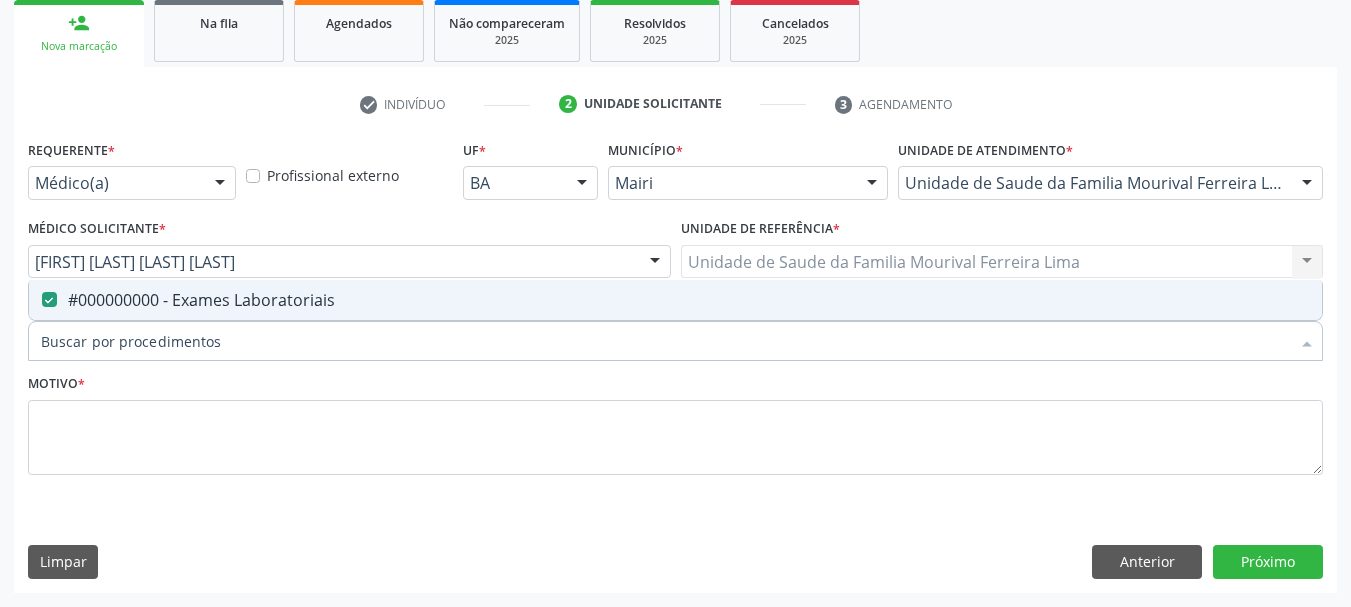 checkbox on "false" 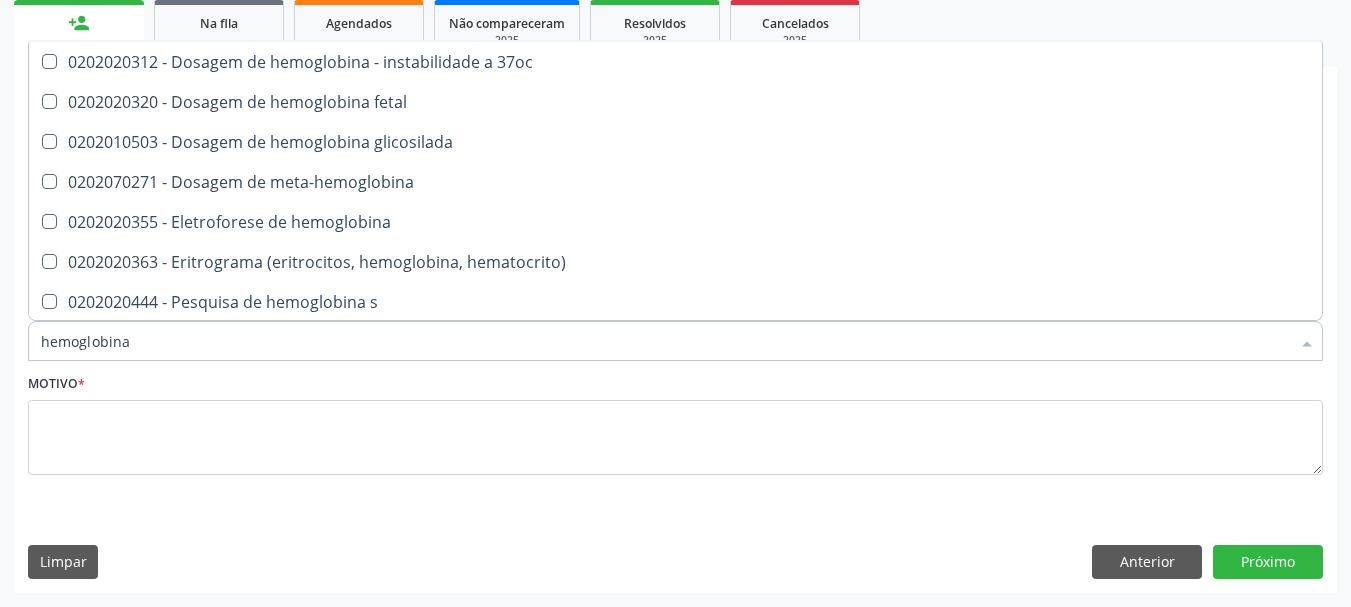 scroll, scrollTop: 200, scrollLeft: 0, axis: vertical 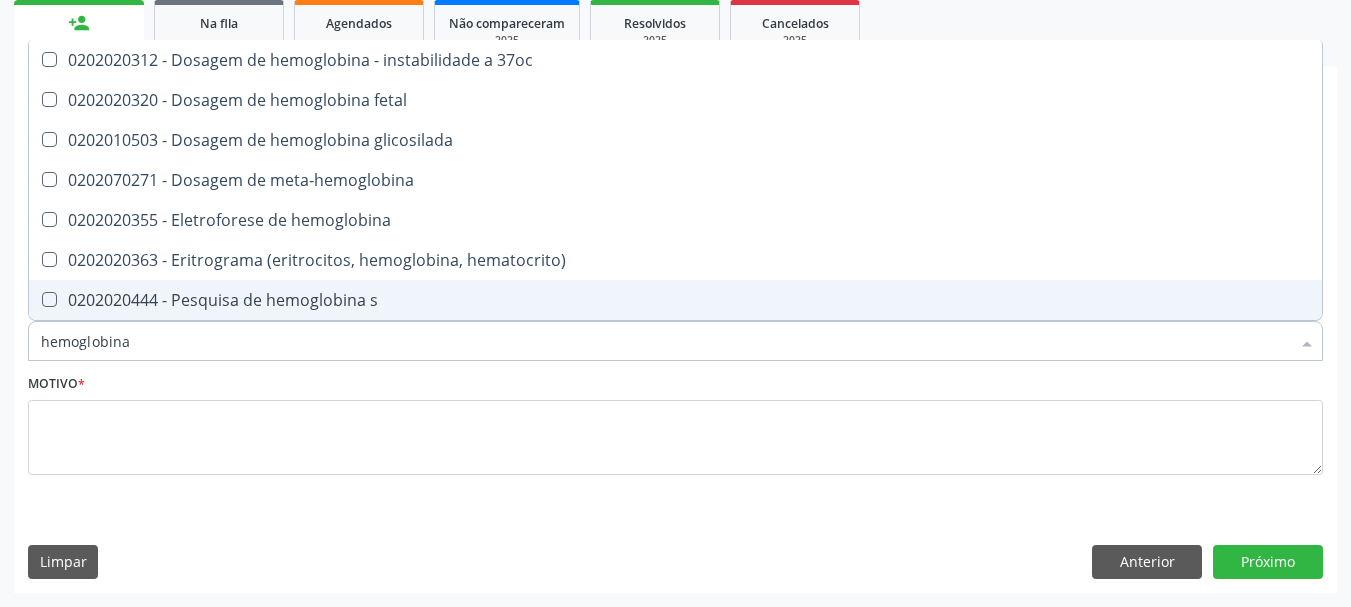 type on "hemoglobina g" 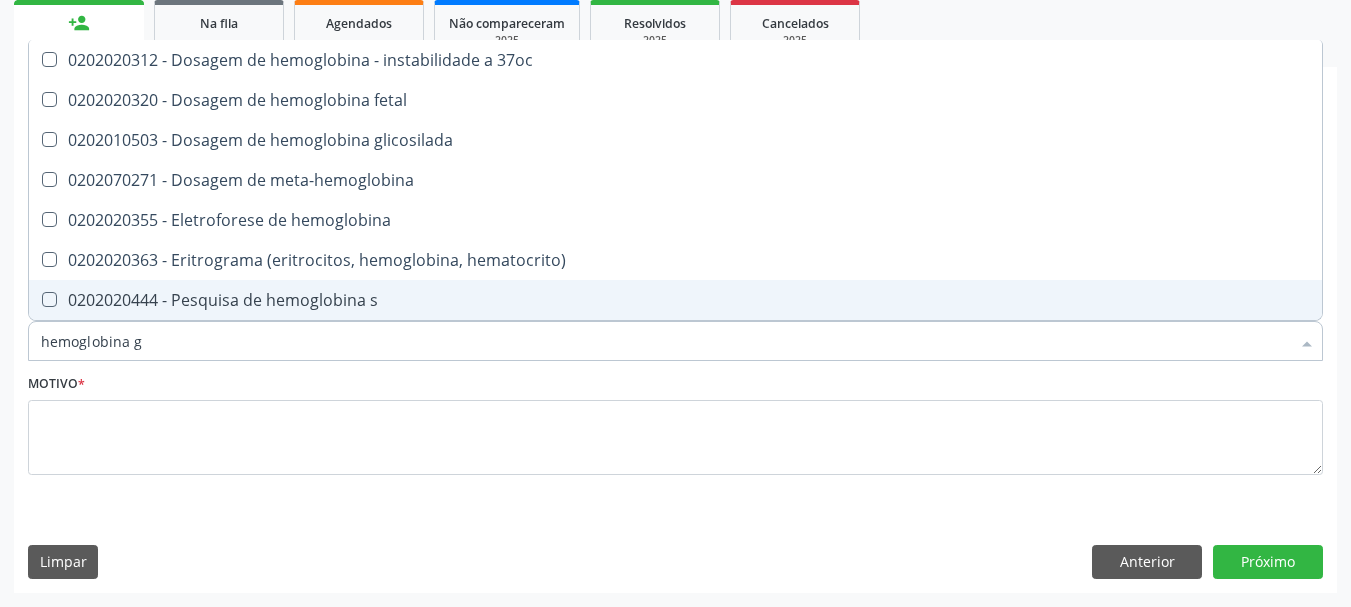 scroll, scrollTop: 0, scrollLeft: 0, axis: both 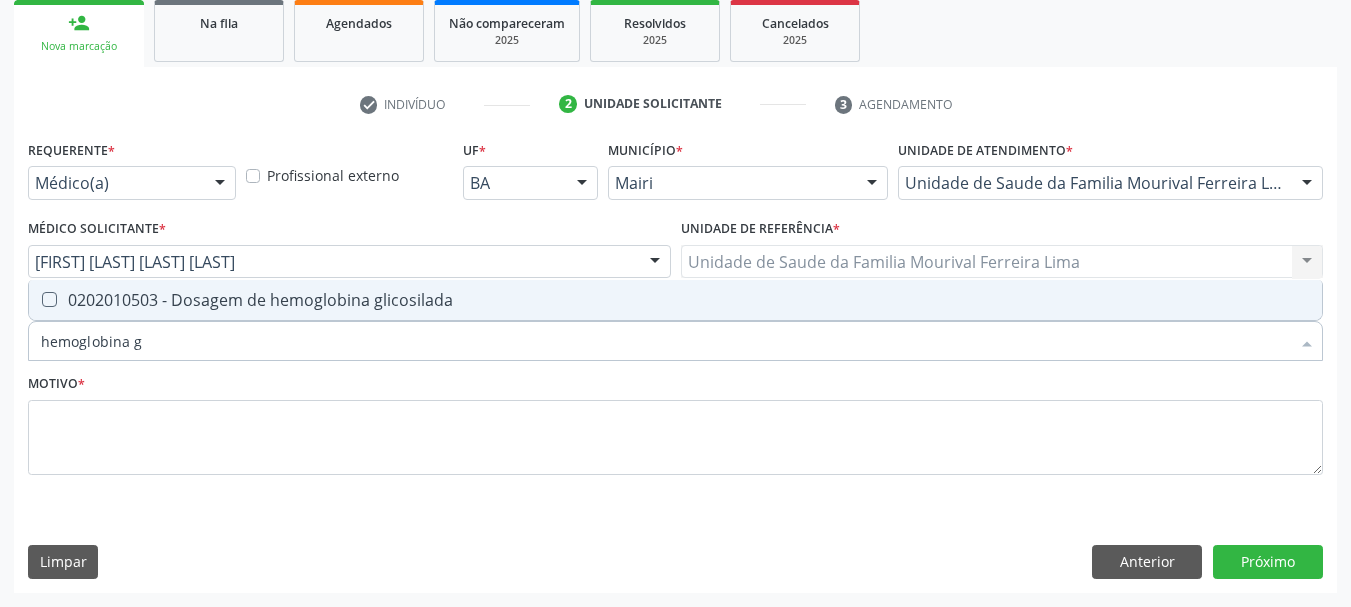 click at bounding box center [49, 299] 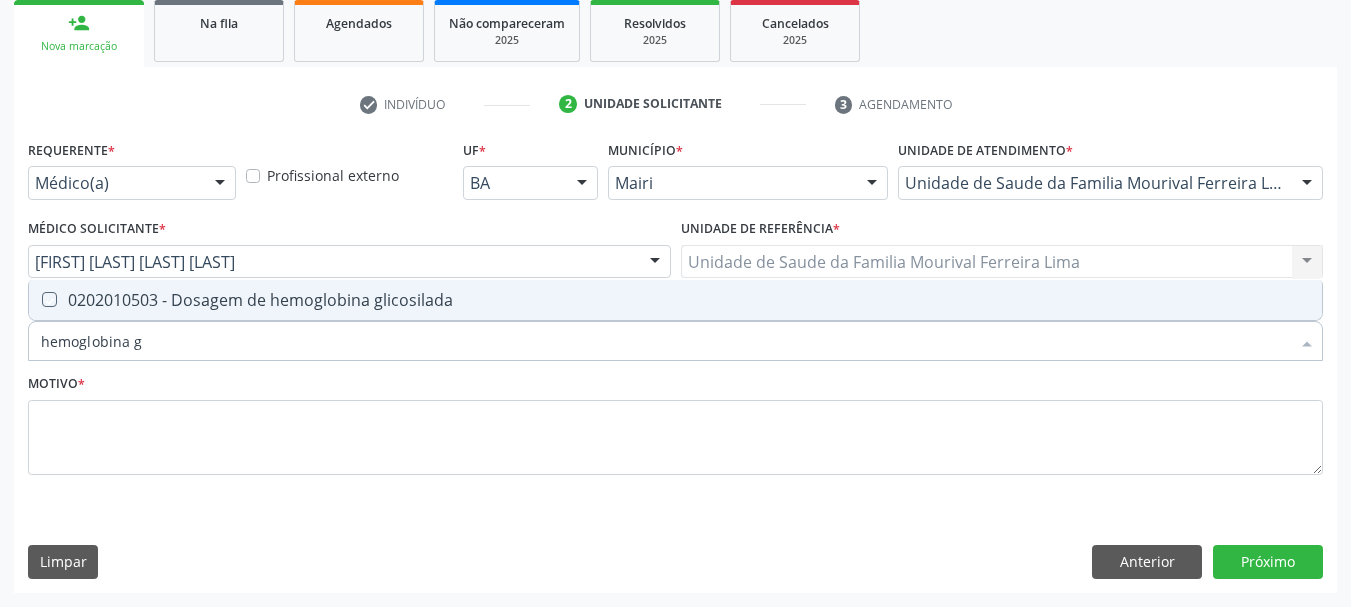 click at bounding box center [35, 299] 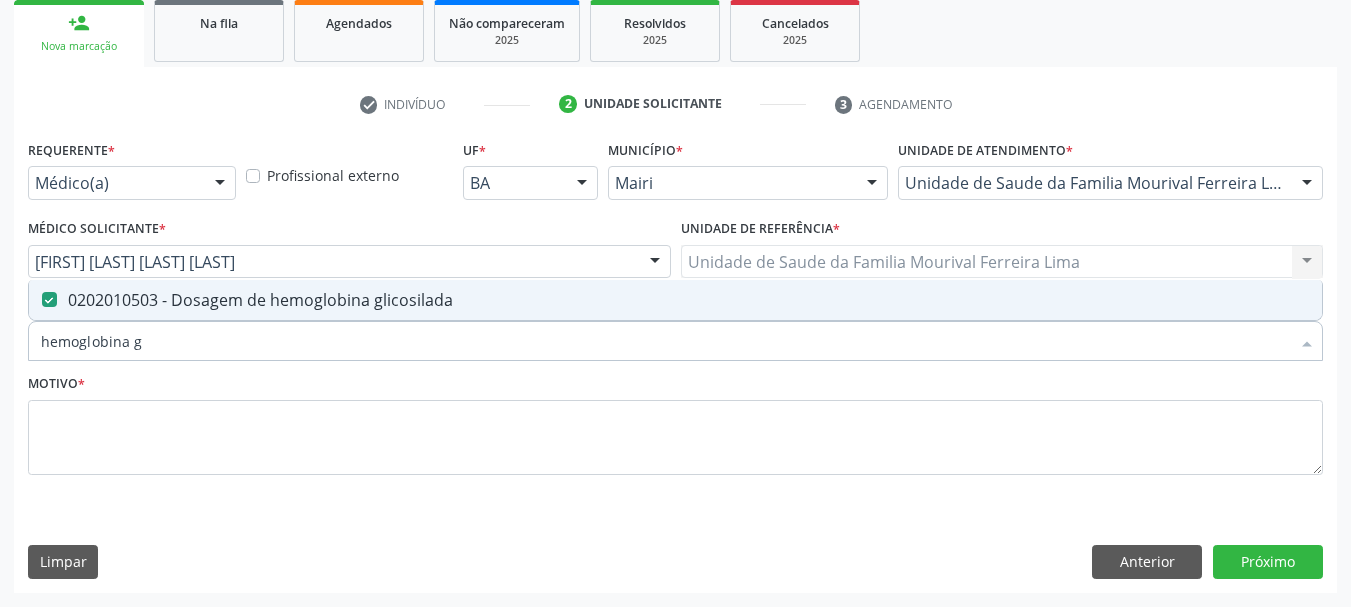 type on "hemoglobina" 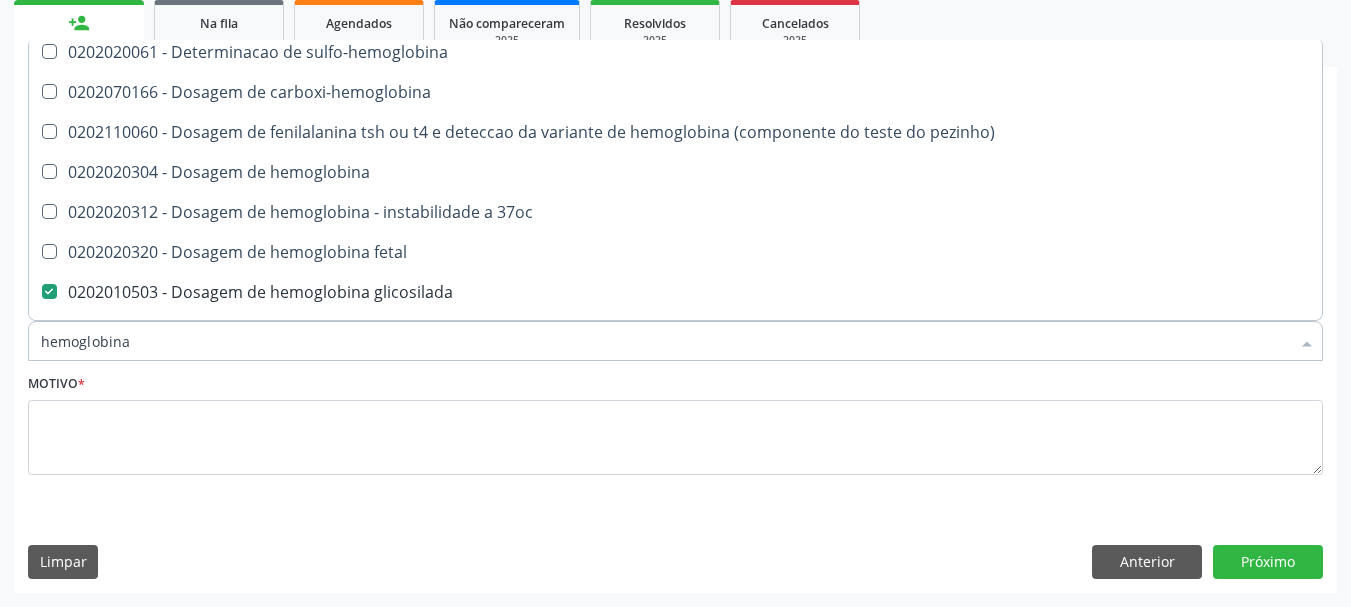 scroll, scrollTop: 0, scrollLeft: 0, axis: both 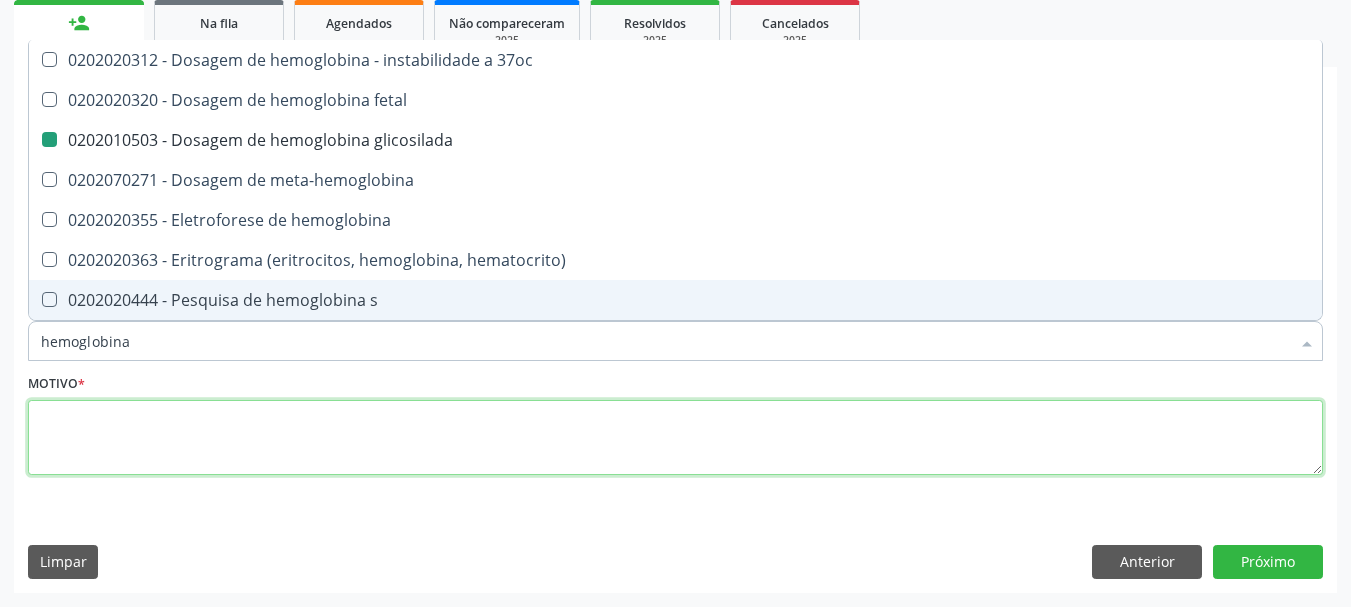 click at bounding box center (675, 438) 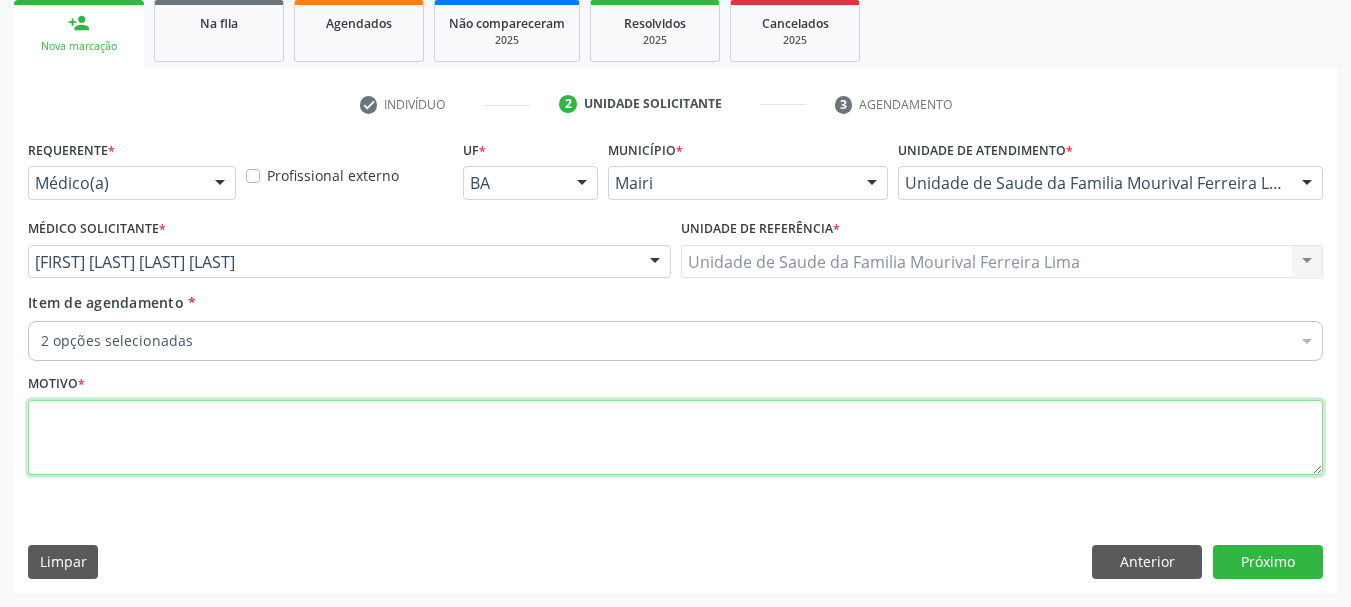 checkbox on "true" 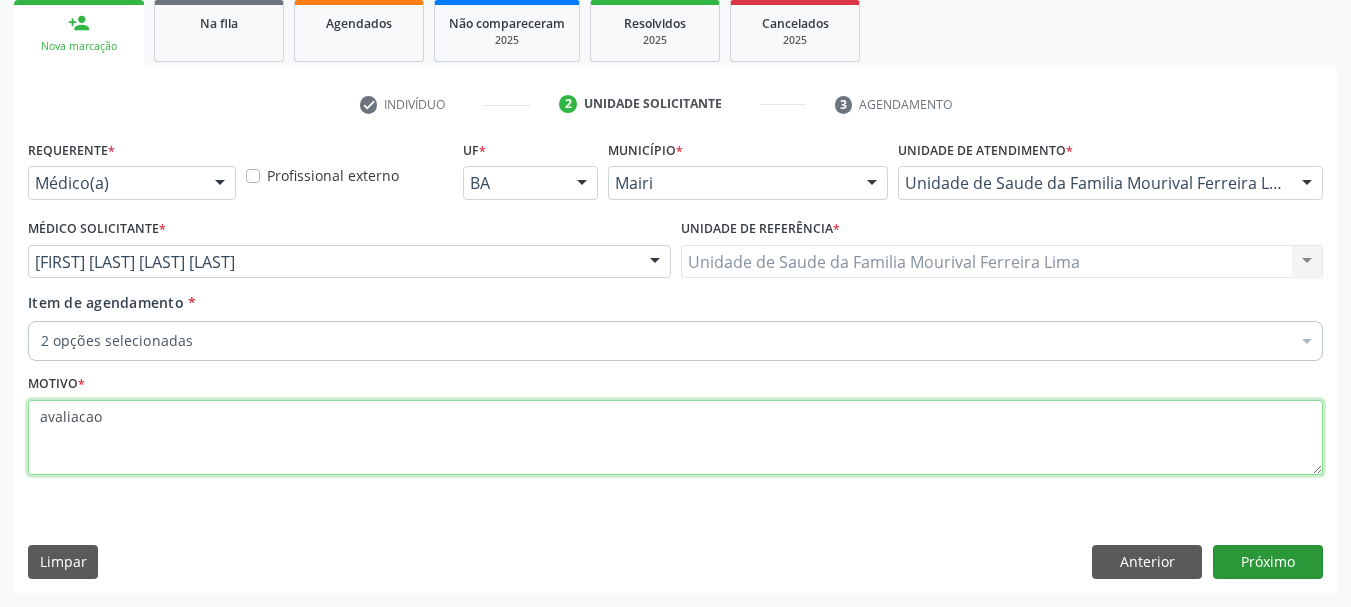 type on "avaliacao" 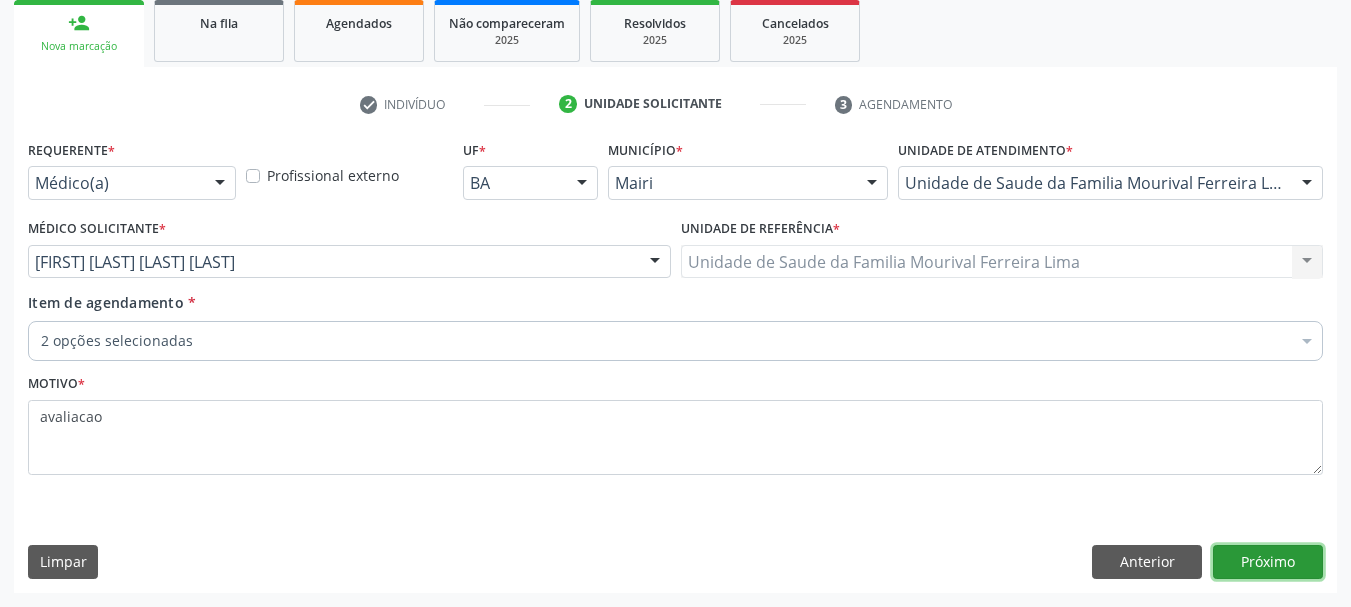click on "Próximo" at bounding box center [1268, 562] 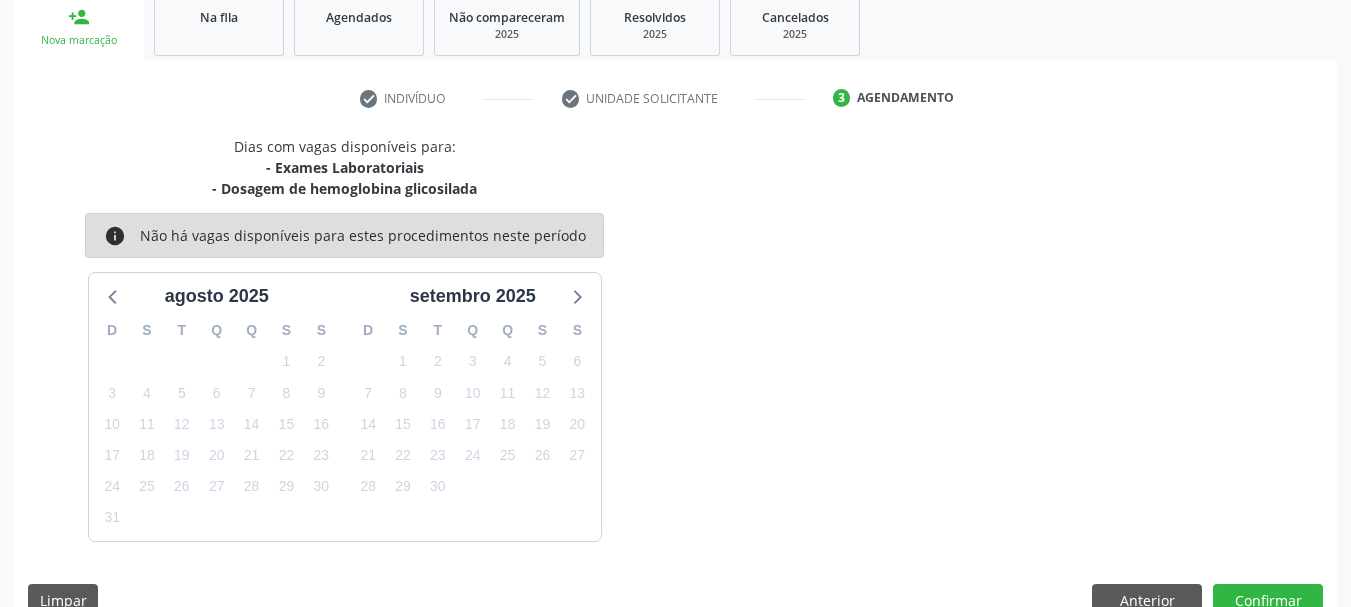 scroll, scrollTop: 343, scrollLeft: 0, axis: vertical 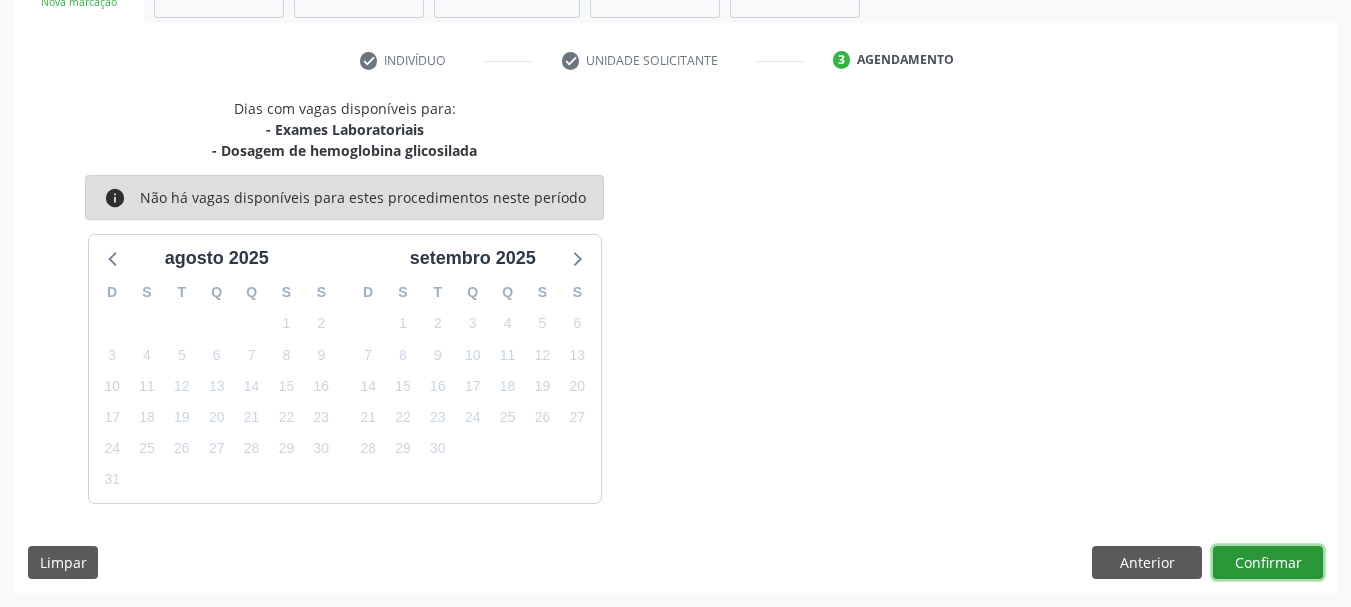 click on "Confirmar" at bounding box center (1268, 563) 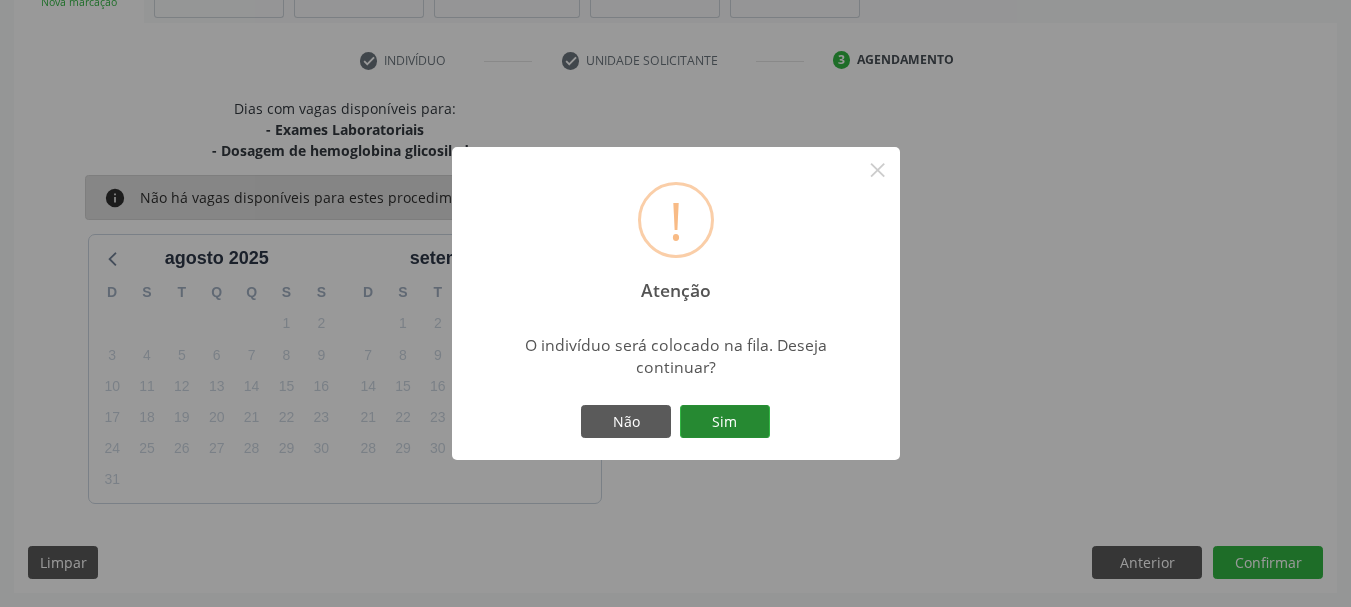 click on "Sim" at bounding box center [725, 422] 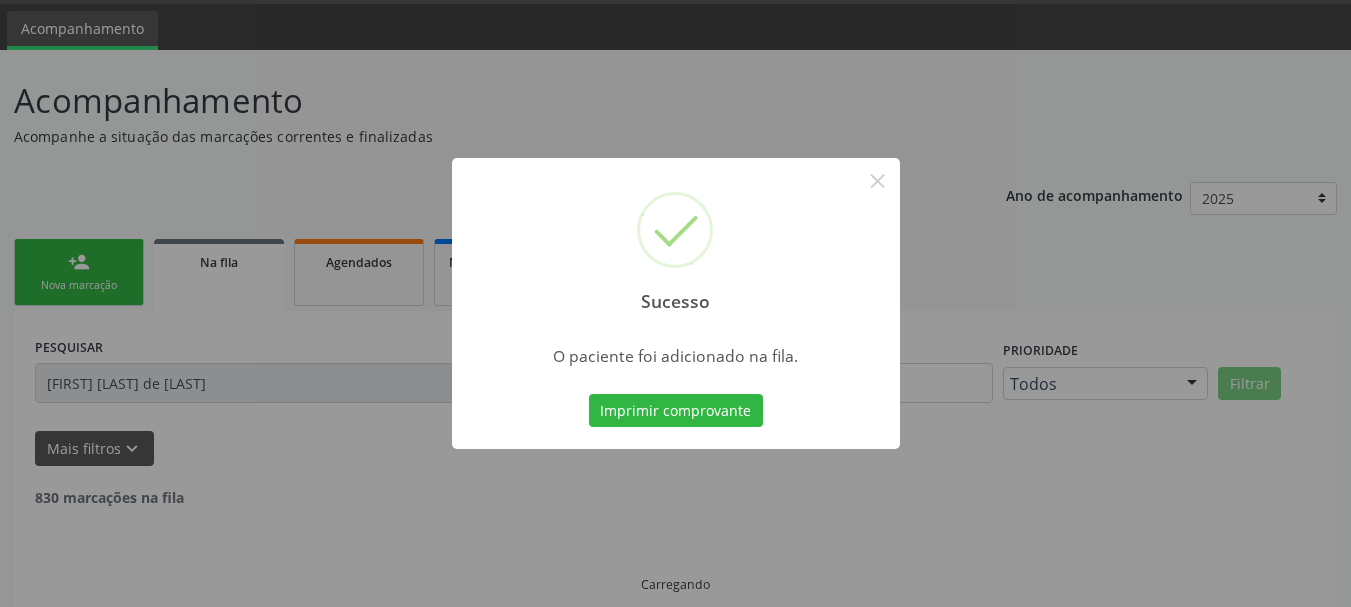 scroll, scrollTop: 17, scrollLeft: 0, axis: vertical 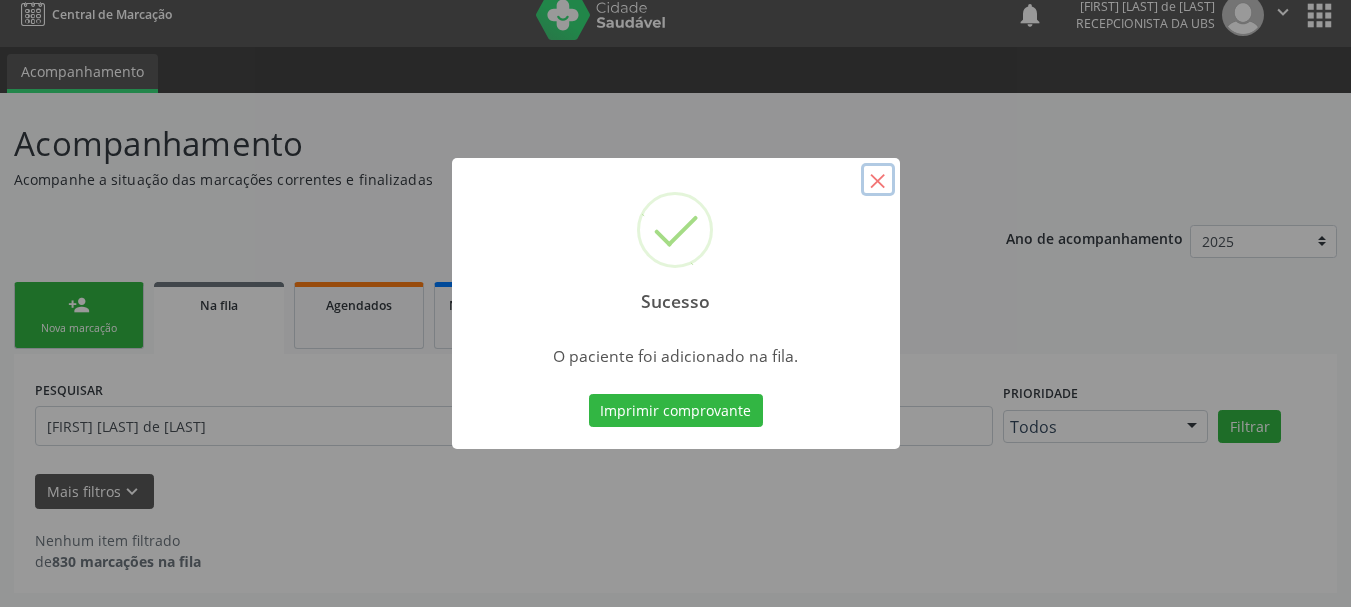 click on "×" at bounding box center [878, 180] 